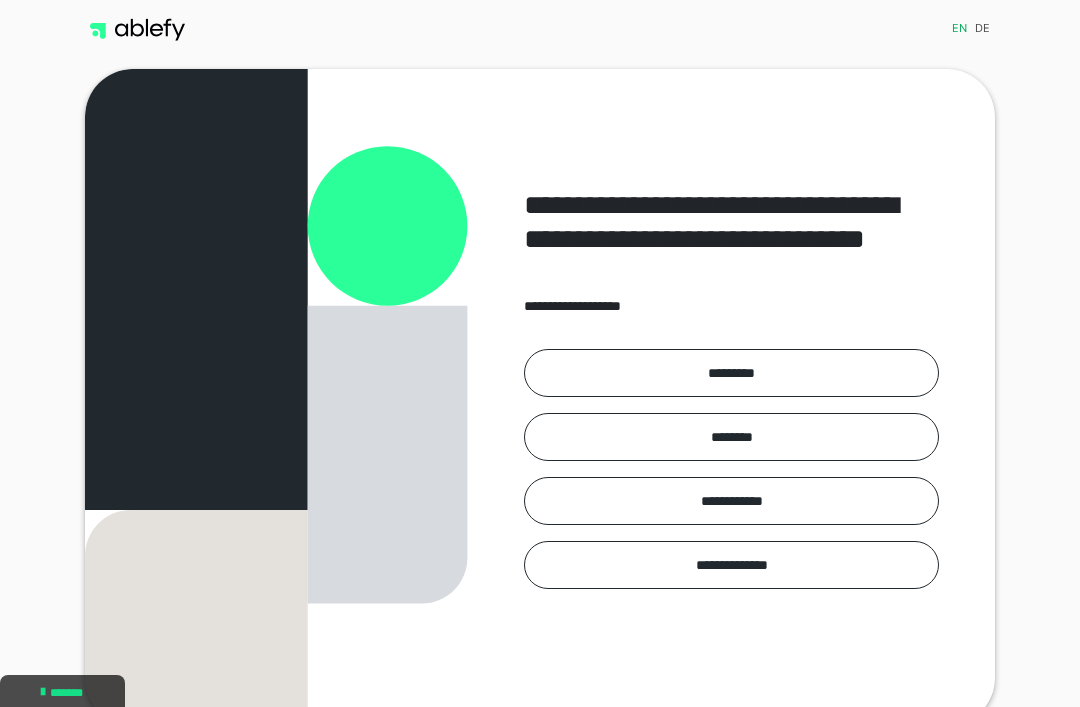 scroll, scrollTop: 0, scrollLeft: 0, axis: both 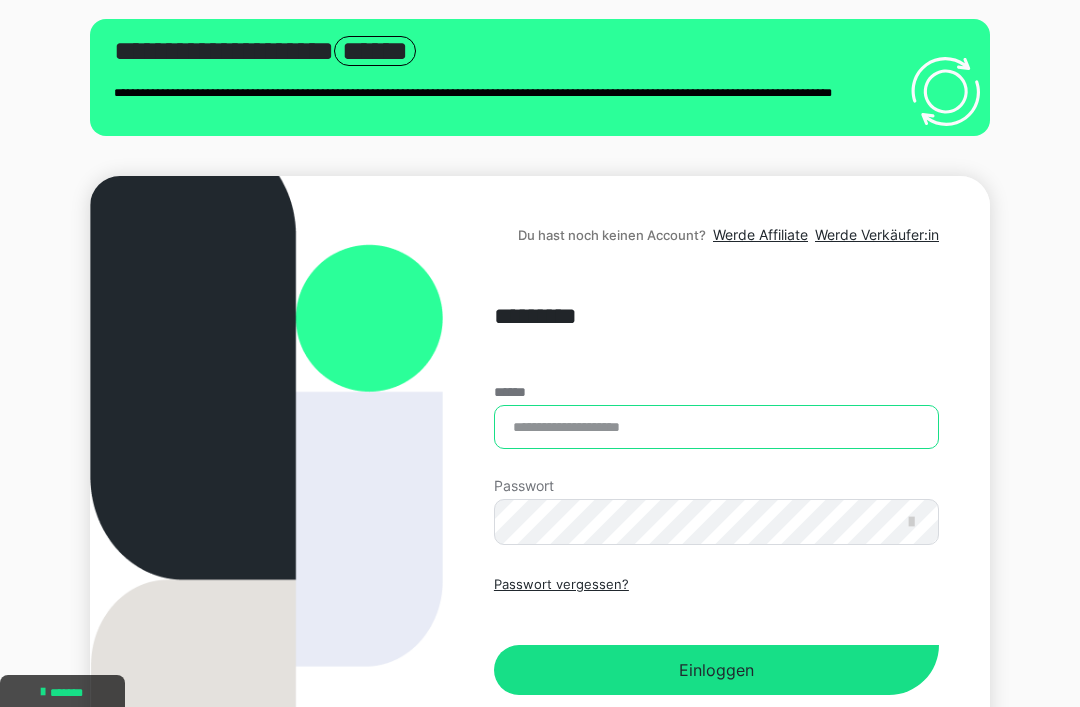 click on "******" at bounding box center [716, 427] 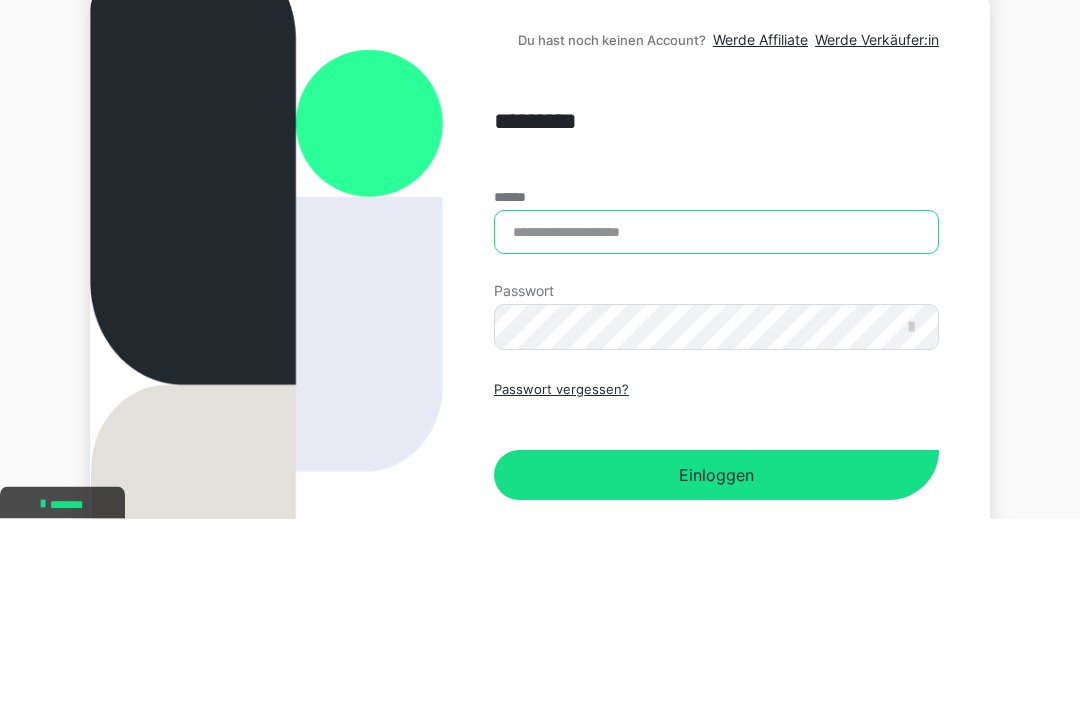 type on "**********" 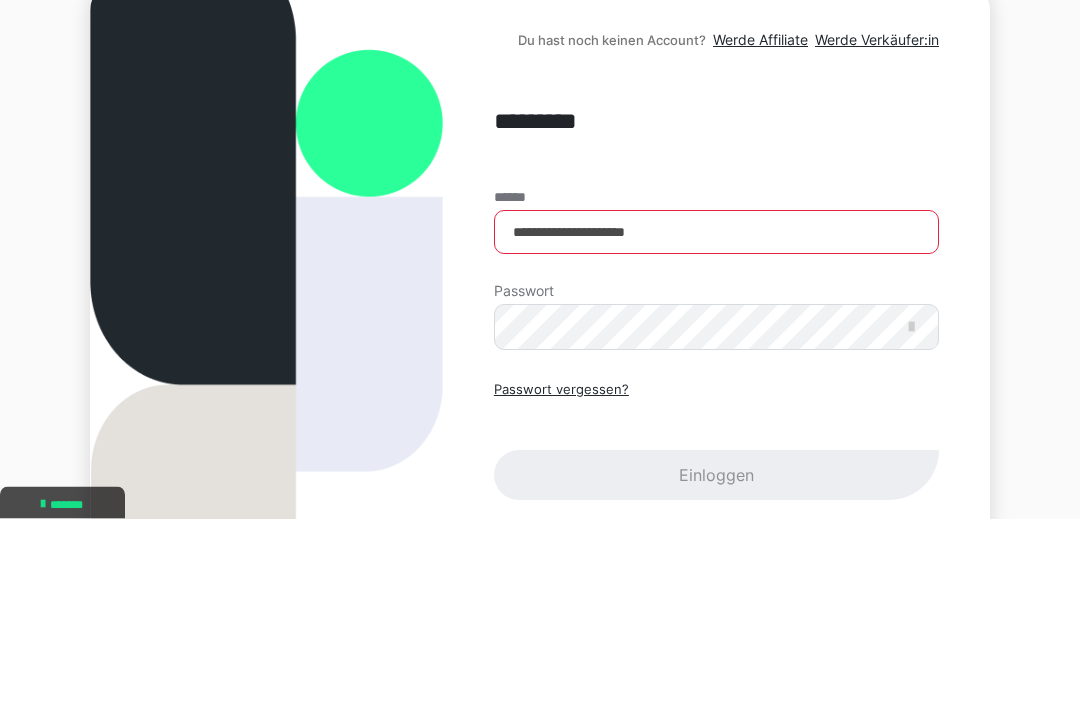 scroll, scrollTop: 210, scrollLeft: 0, axis: vertical 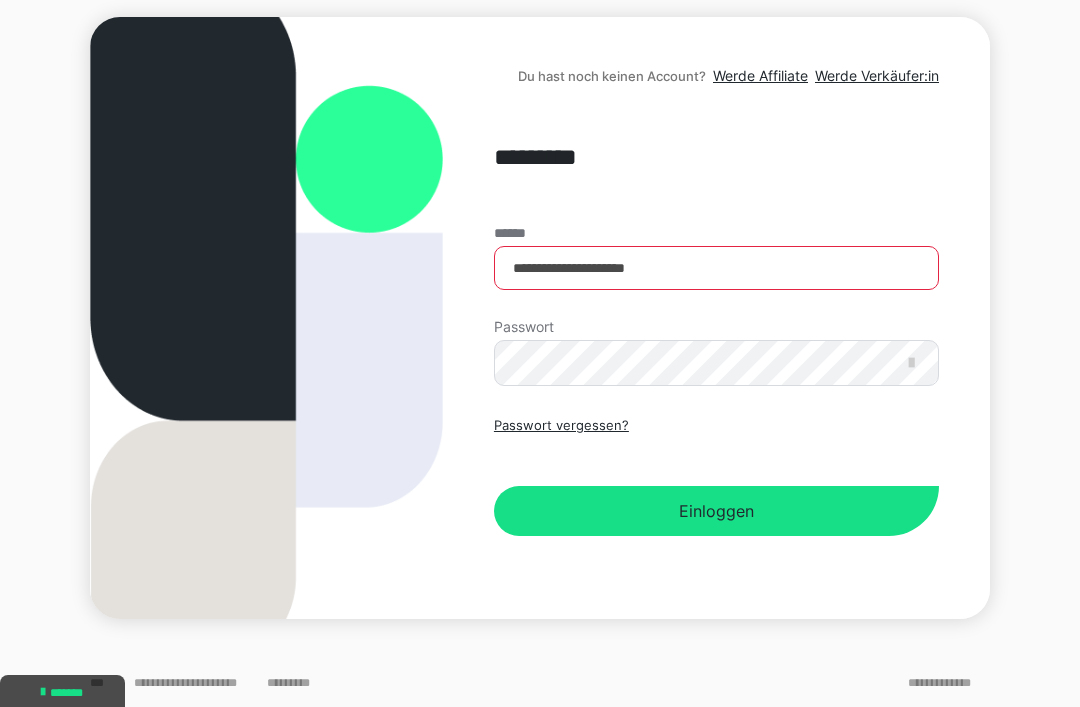 click on "Einloggen" at bounding box center (716, 511) 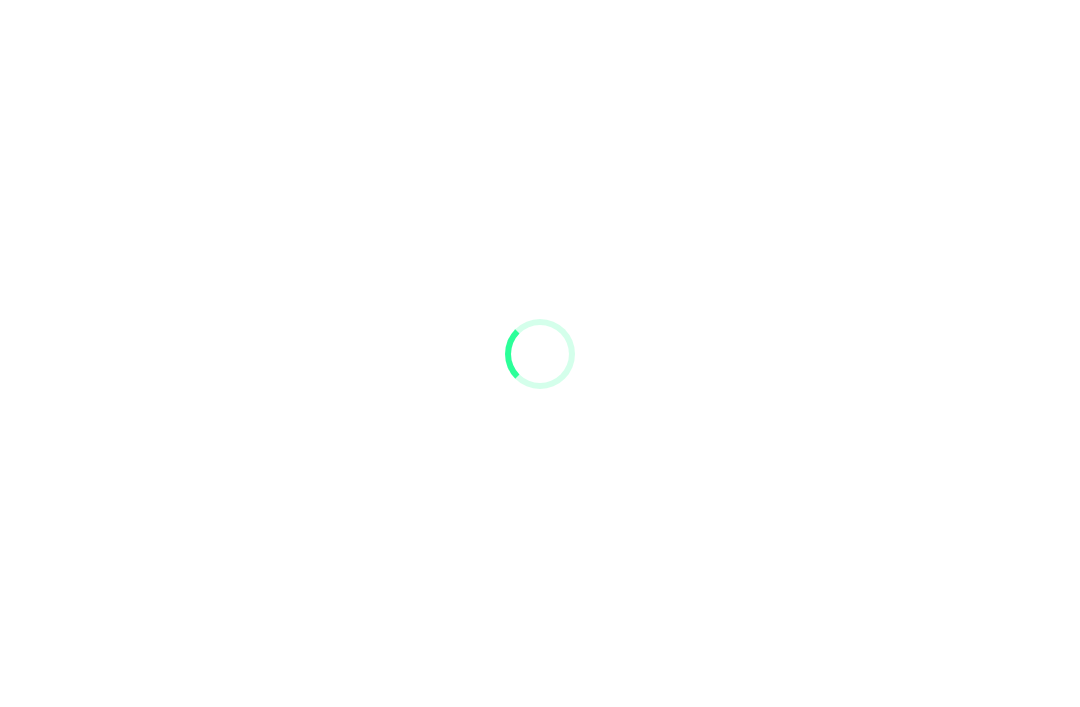 scroll, scrollTop: 0, scrollLeft: 0, axis: both 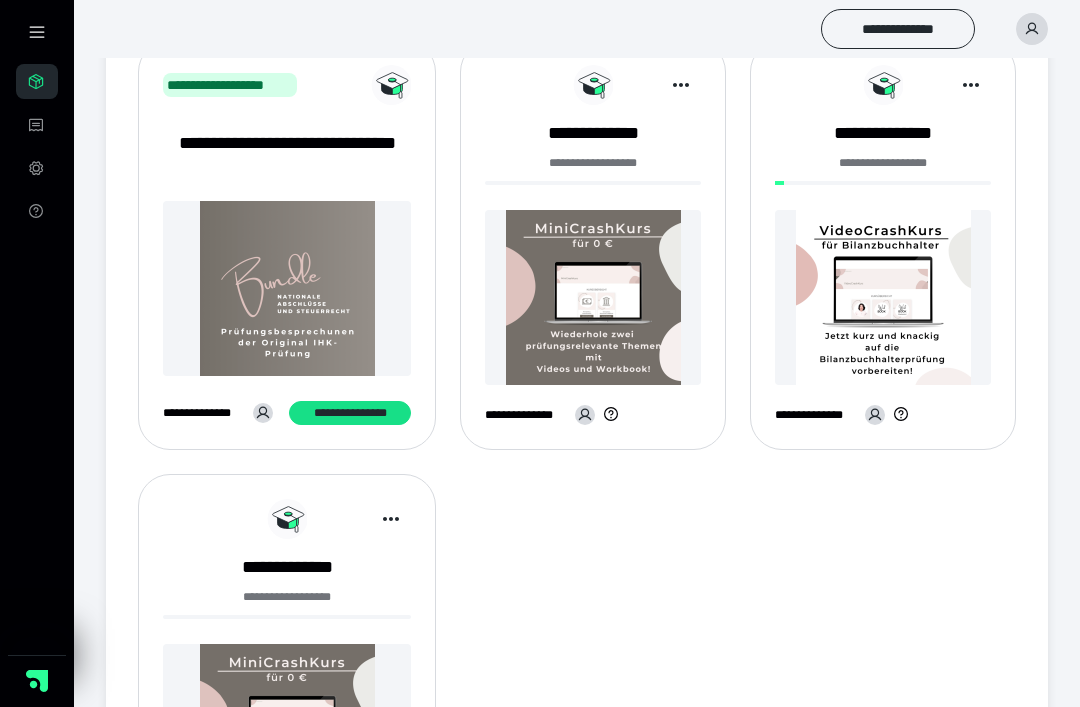 click on "**********" at bounding box center (350, 413) 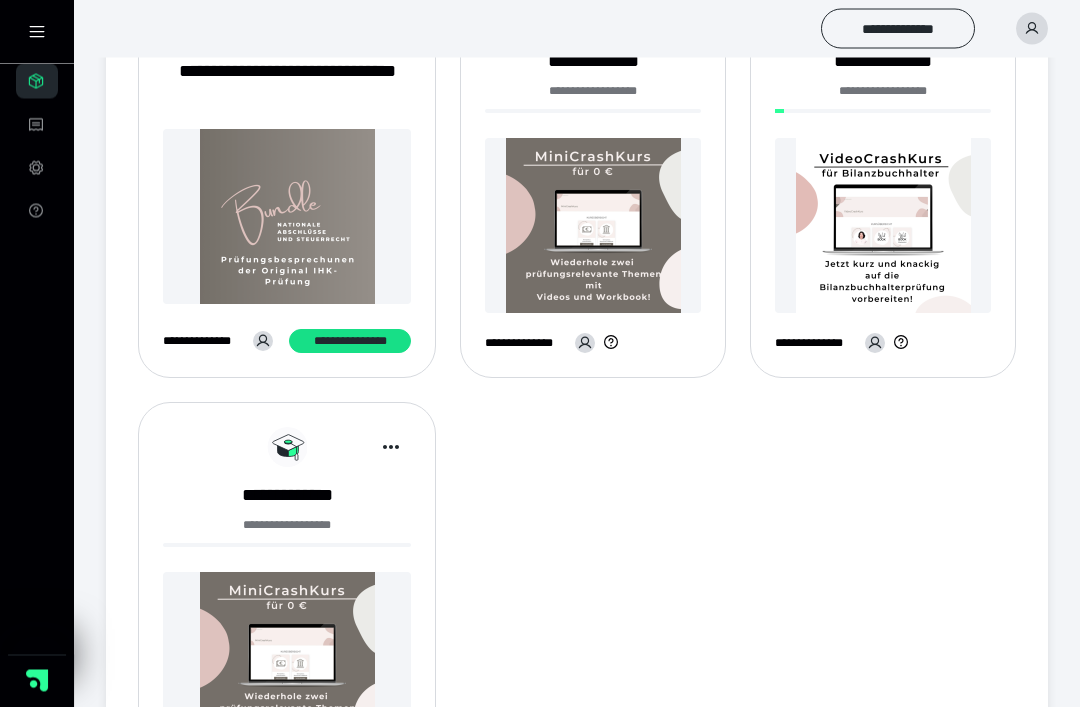 scroll, scrollTop: 340, scrollLeft: 0, axis: vertical 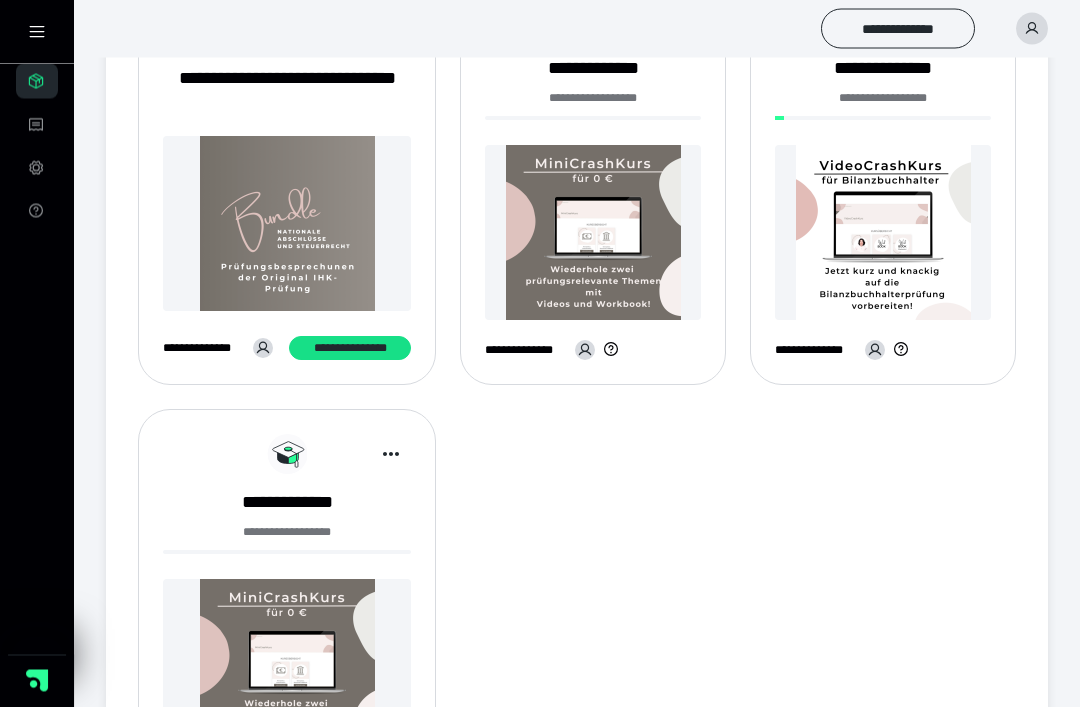 click at bounding box center [883, 233] 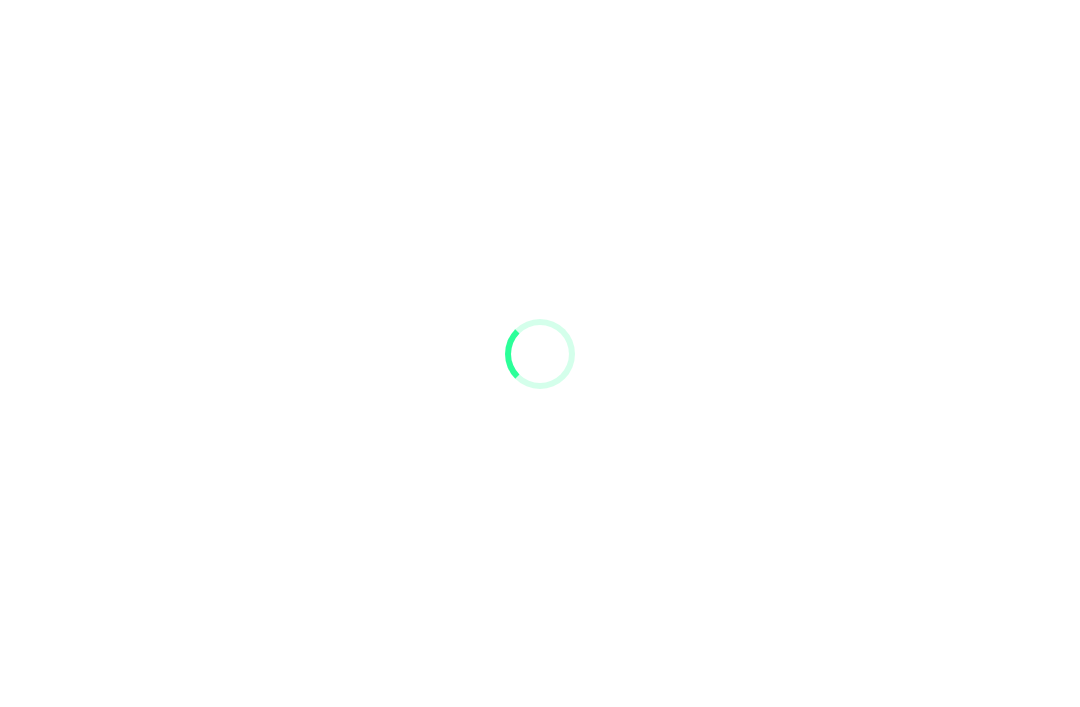 scroll, scrollTop: 0, scrollLeft: 0, axis: both 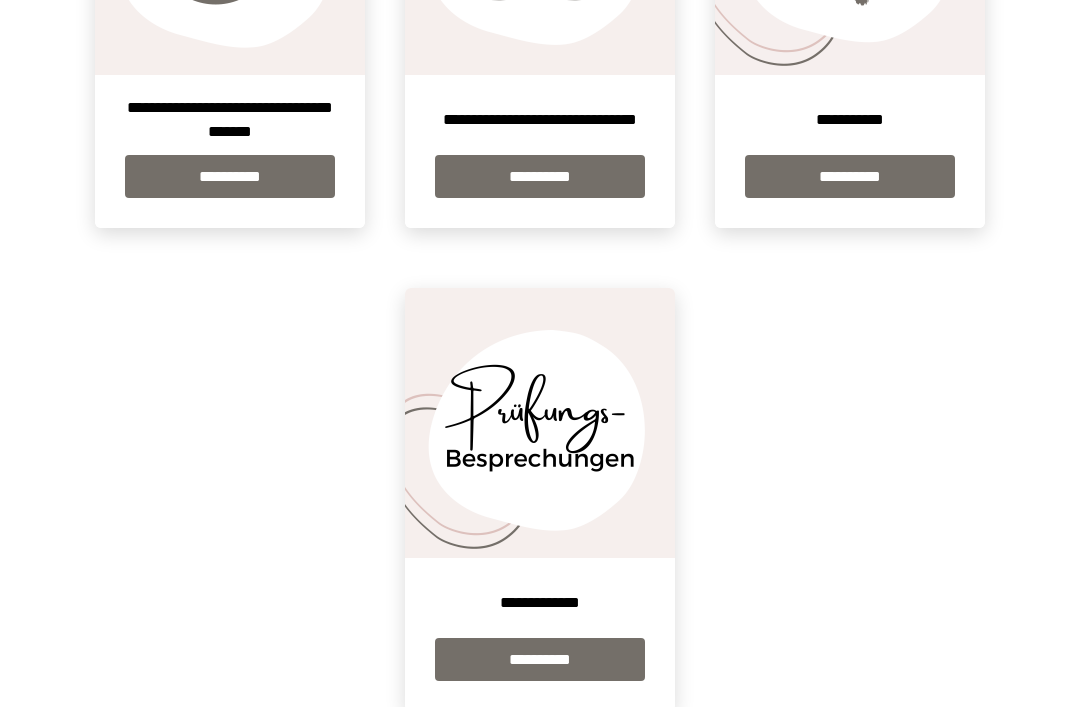 click at bounding box center (540, 423) 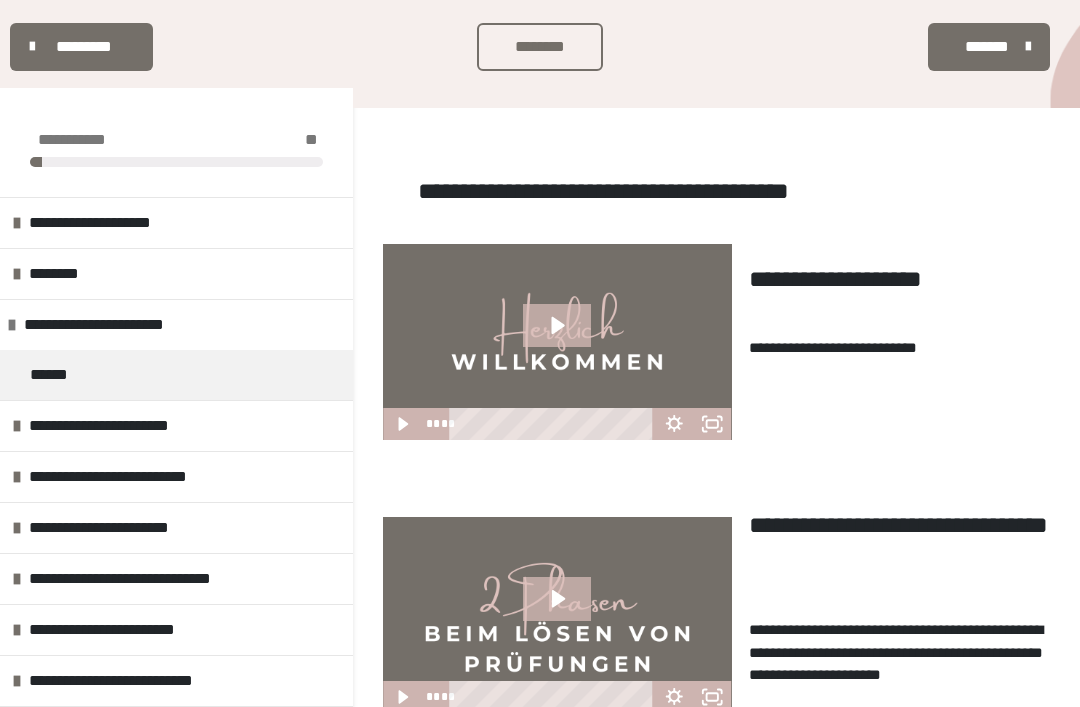 scroll, scrollTop: 0, scrollLeft: 0, axis: both 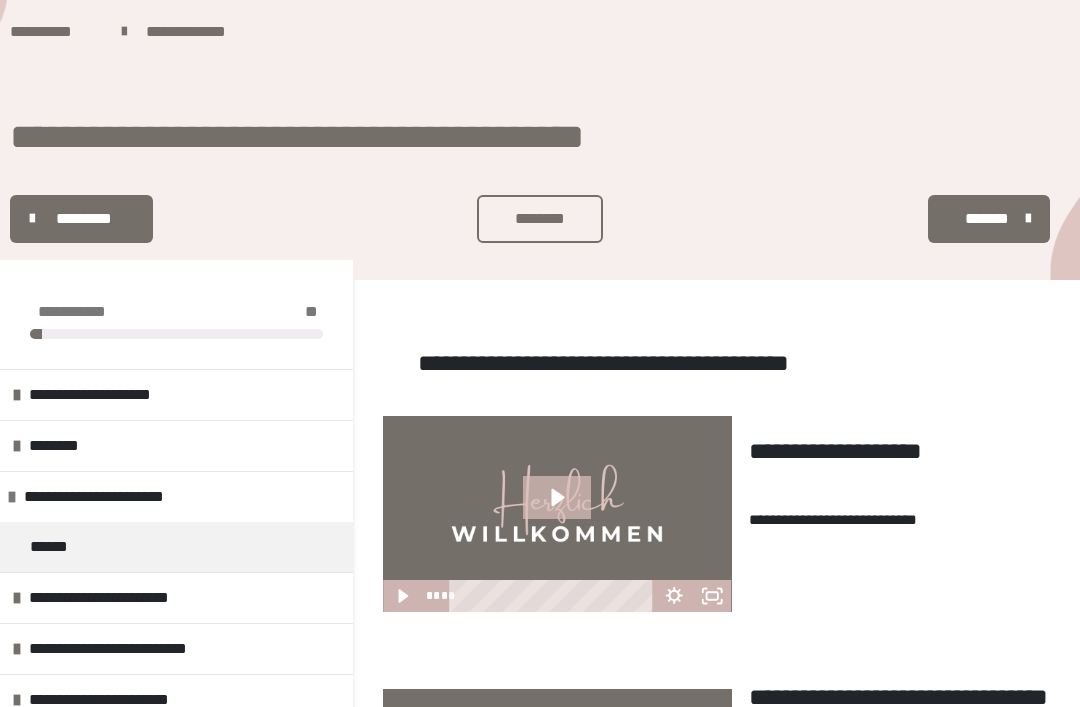 click on "**********" at bounding box center [118, 395] 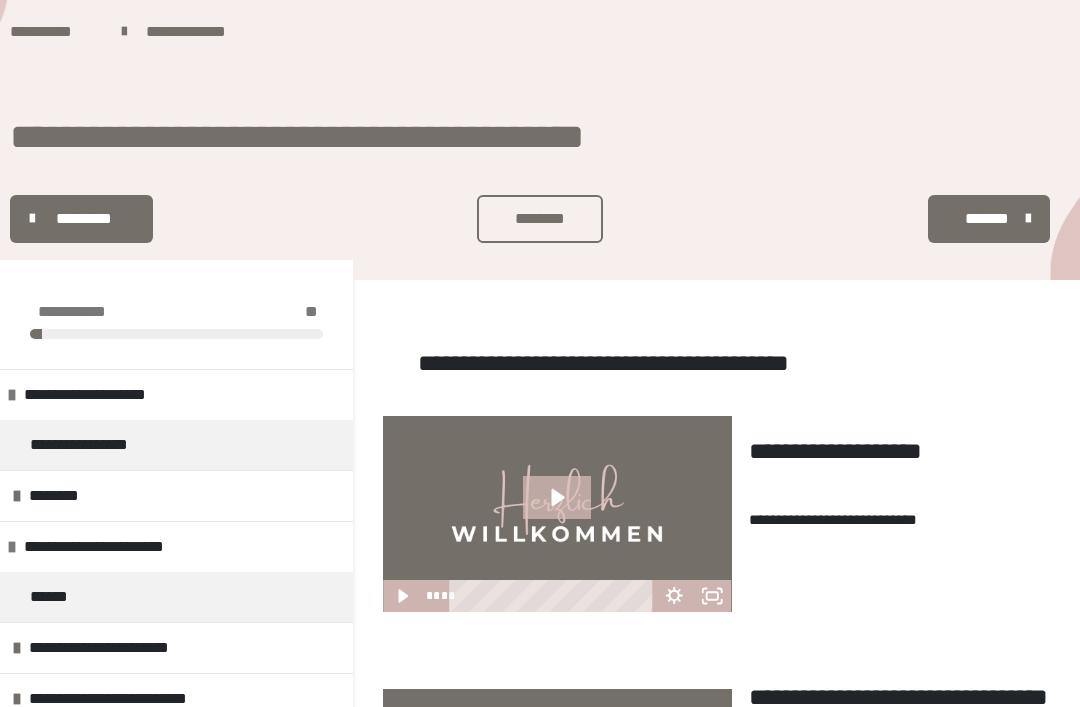 click on "**********" at bounding box center (113, 395) 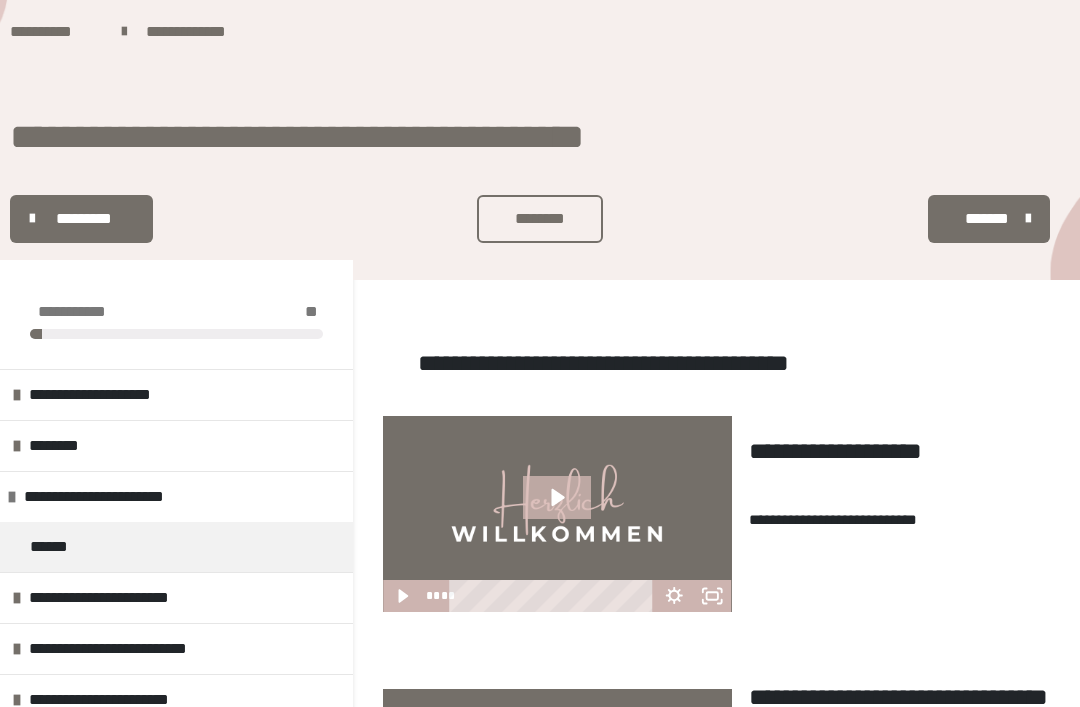click on "*********" at bounding box center (83, 219) 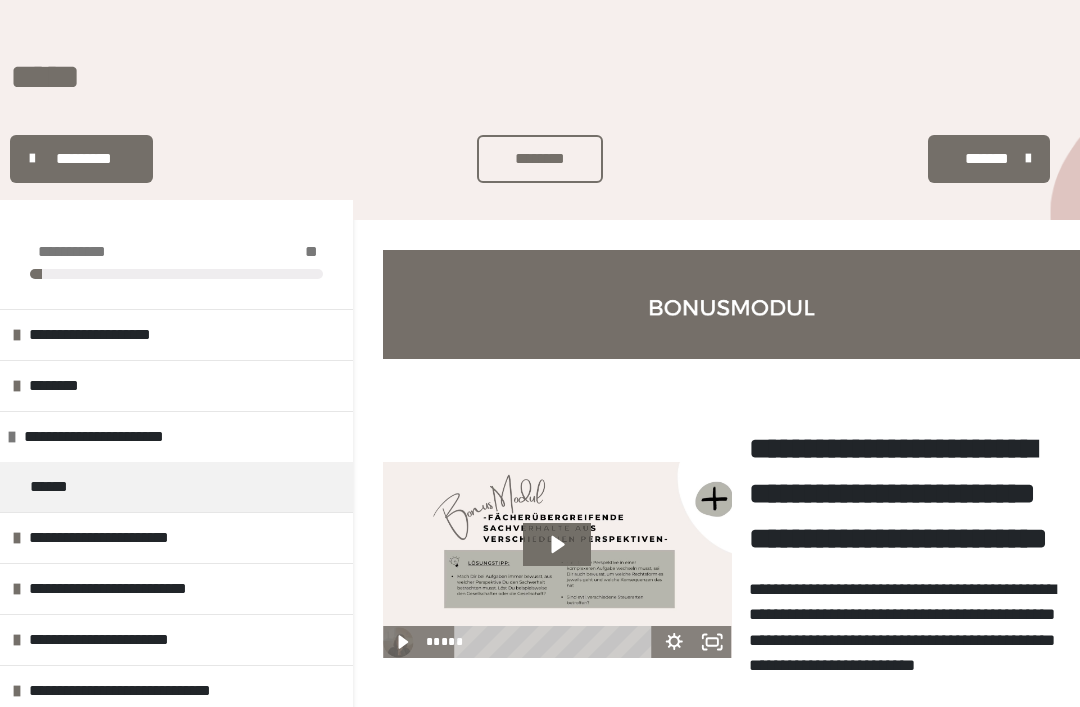 scroll, scrollTop: 0, scrollLeft: 0, axis: both 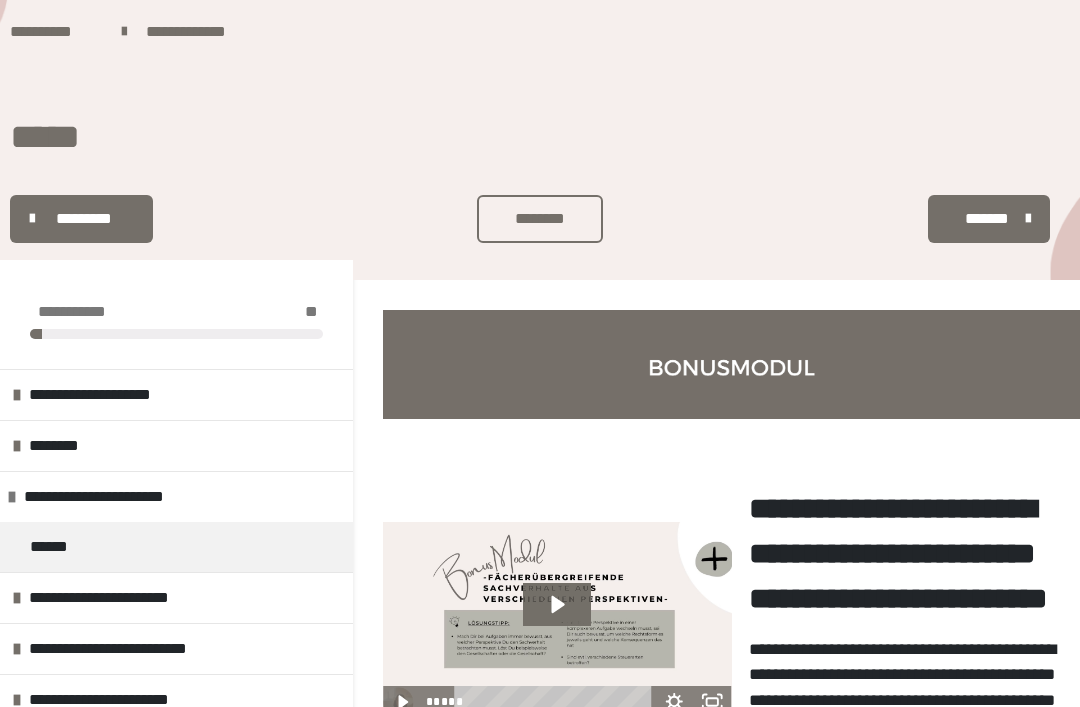 click on "**********" at bounding box center (118, 395) 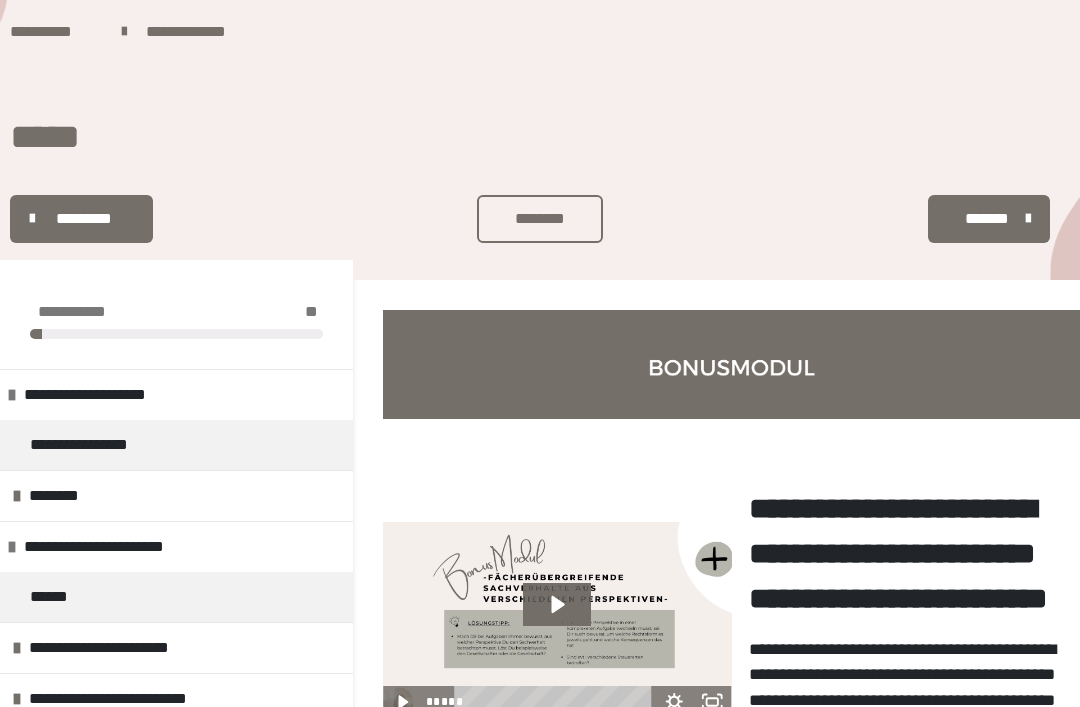 click on "**********" at bounding box center [107, 445] 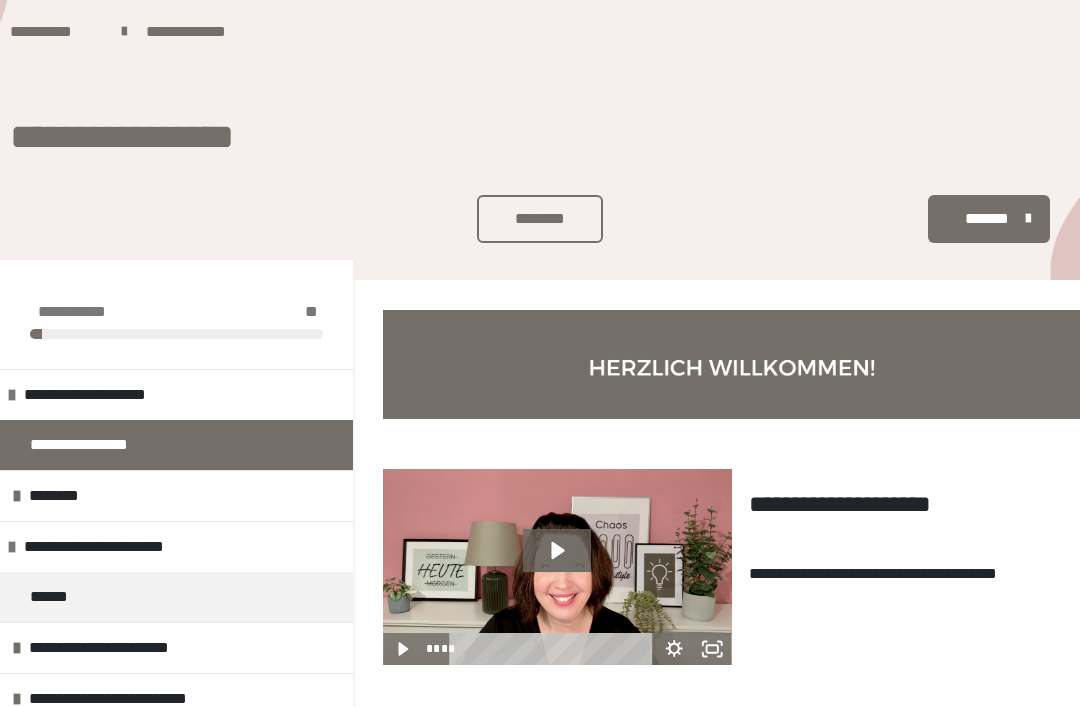 scroll, scrollTop: 37, scrollLeft: 0, axis: vertical 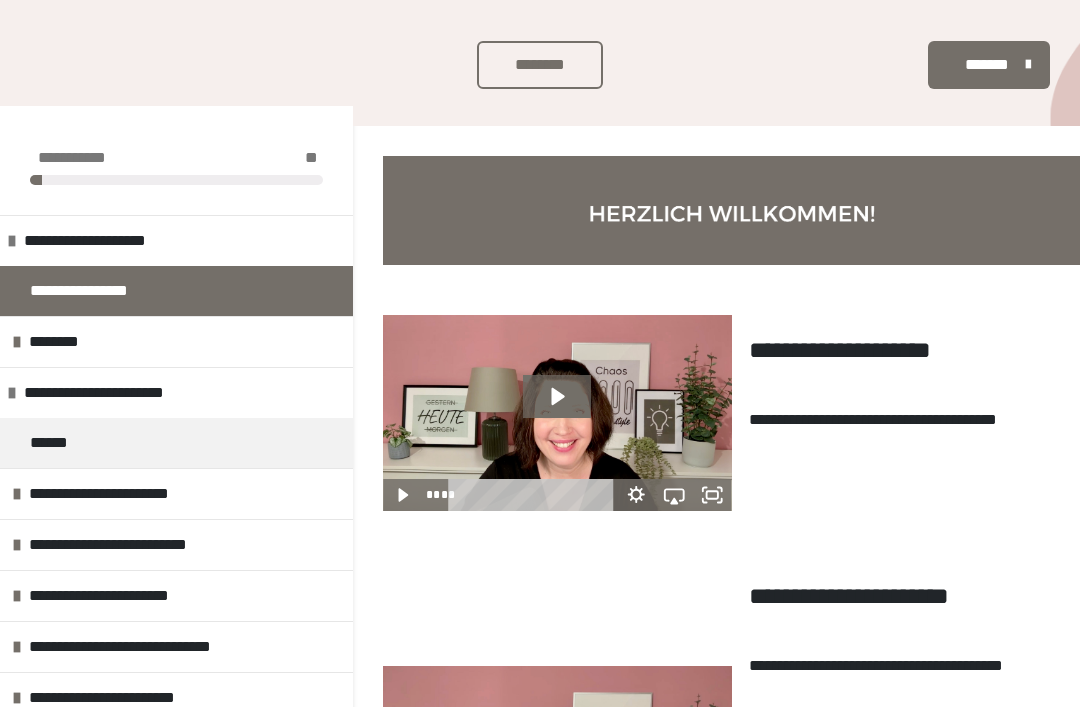 click 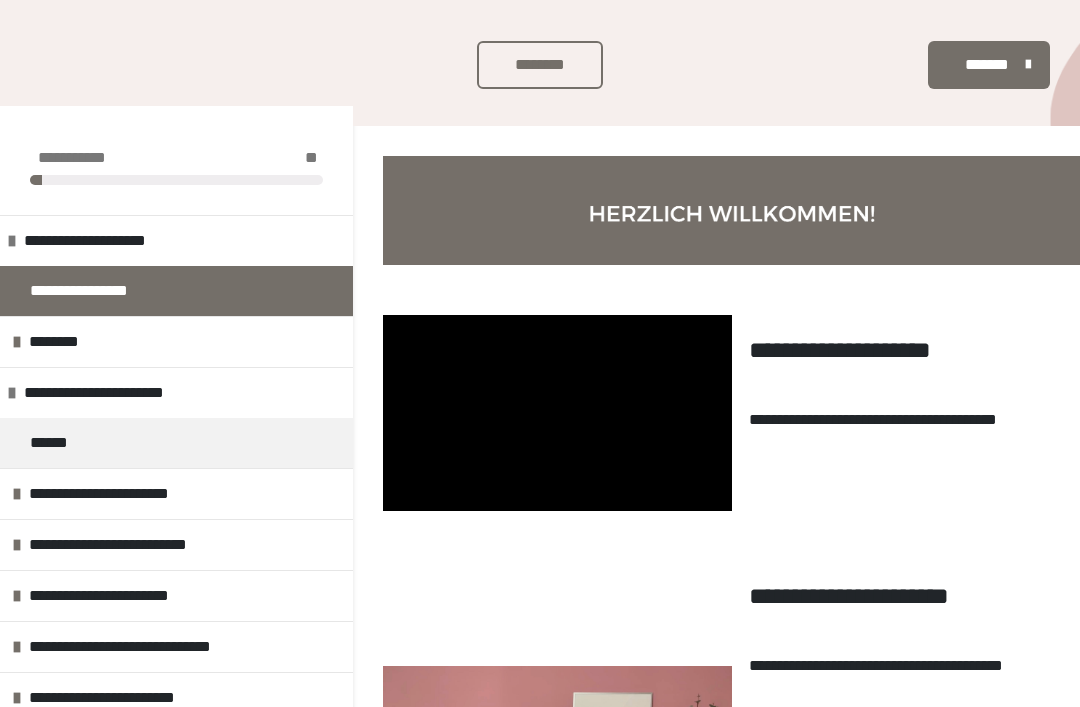 click at bounding box center (557, 413) 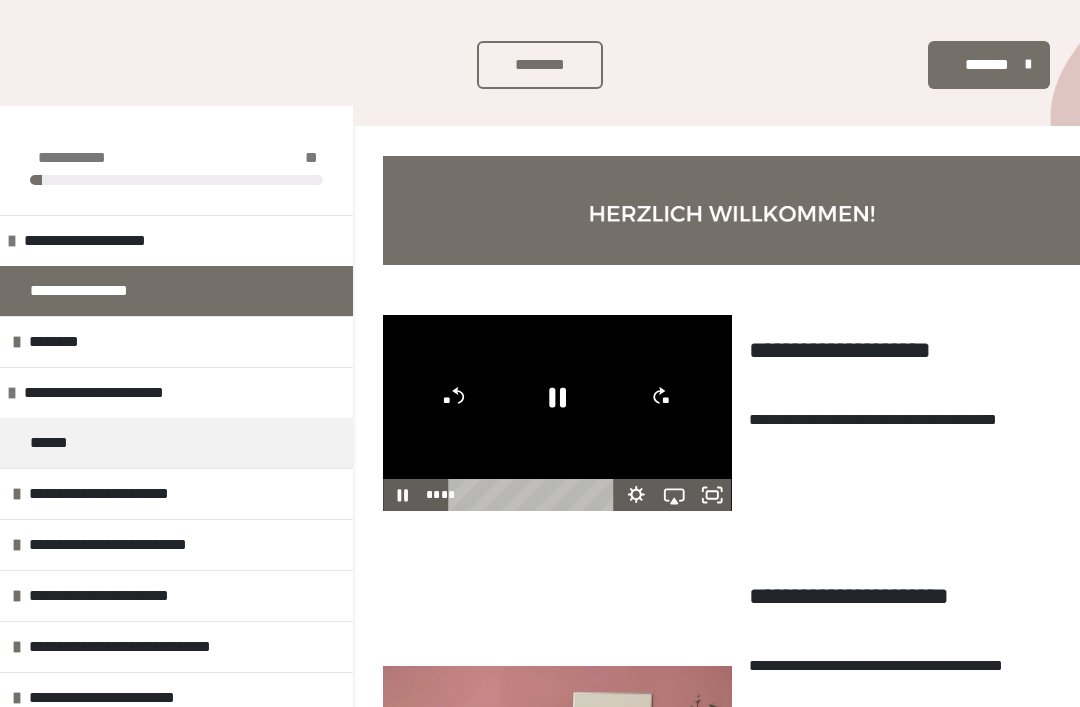 click 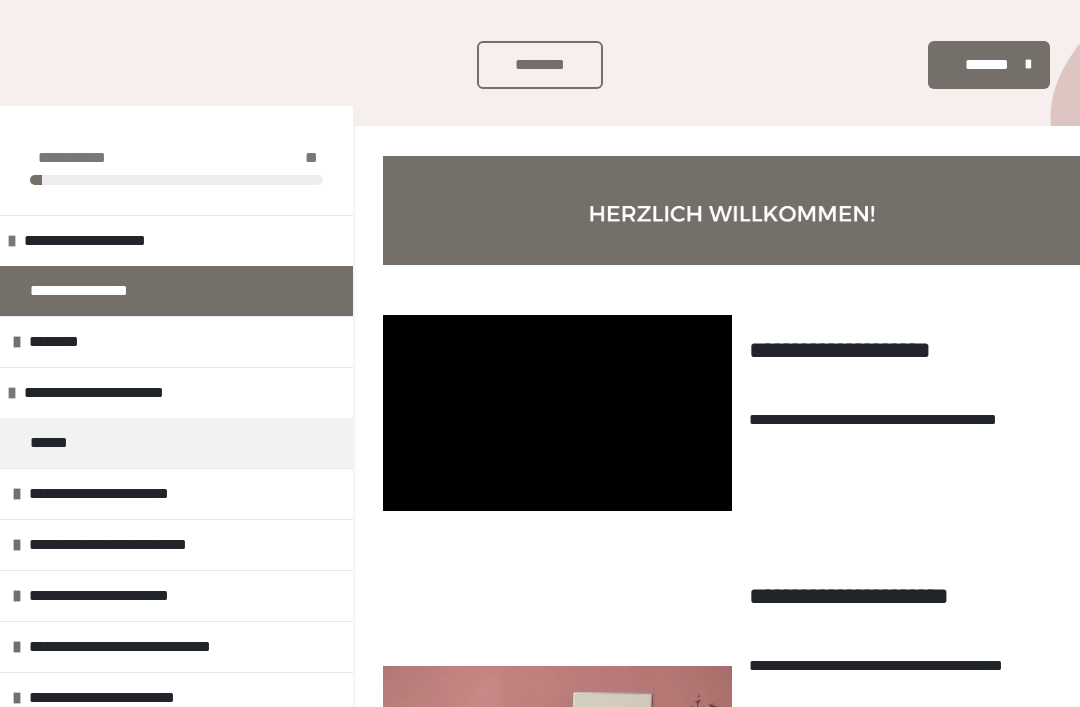 click at bounding box center [557, 413] 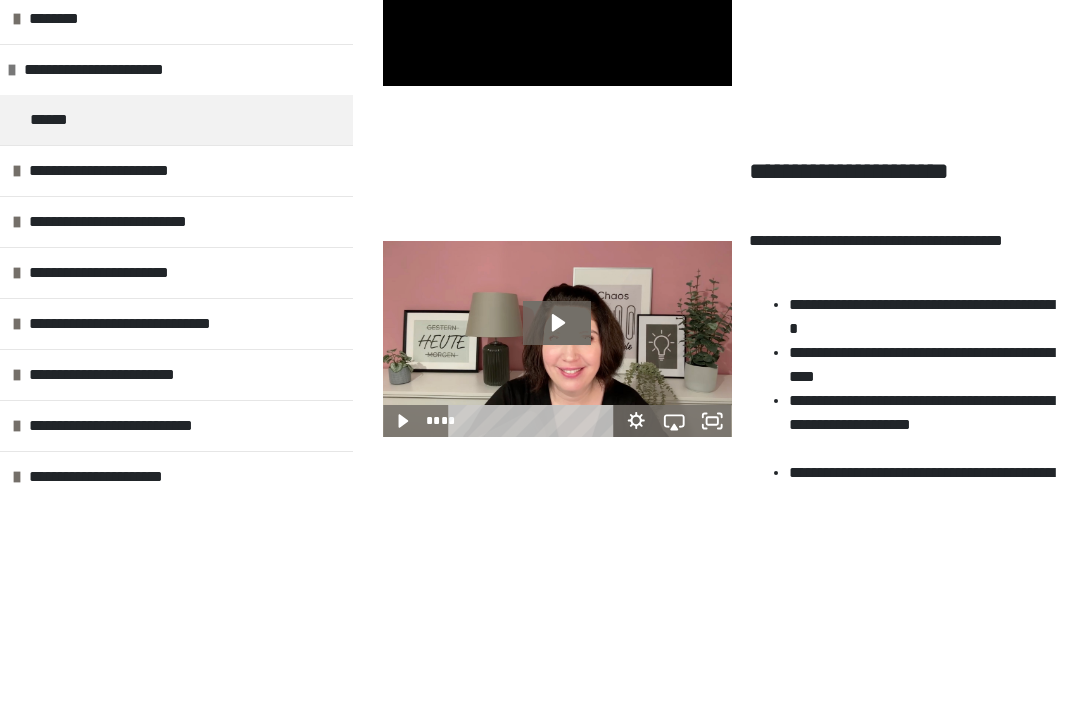 scroll, scrollTop: 489, scrollLeft: 0, axis: vertical 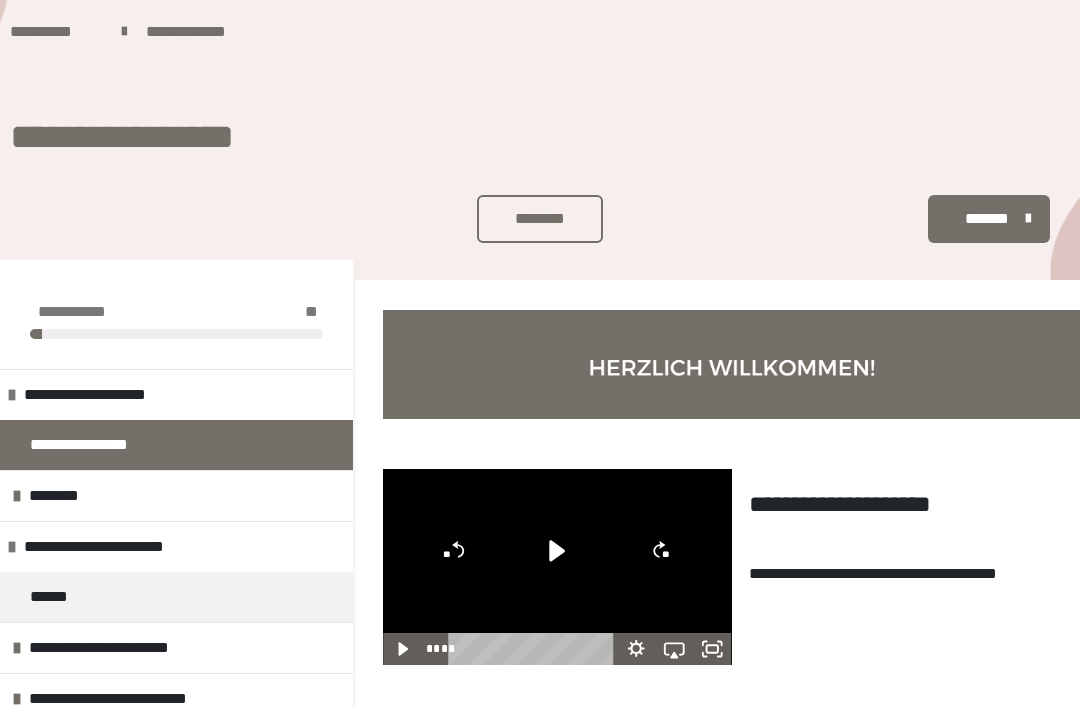 click on "**********" at bounding box center [56, 32] 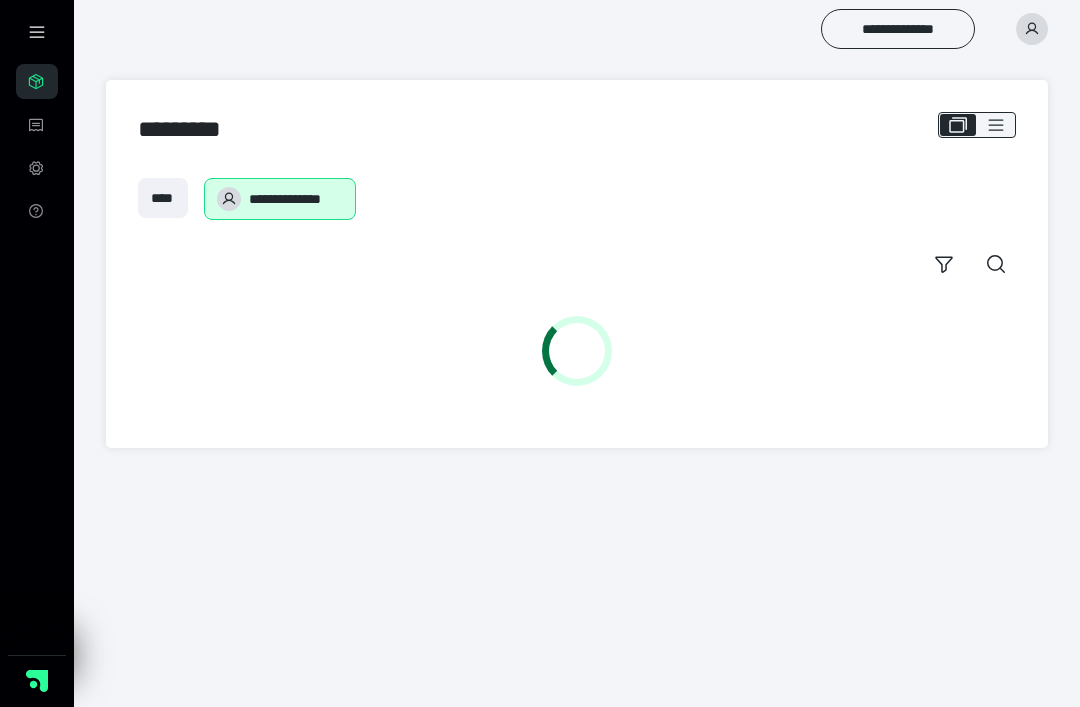 scroll, scrollTop: 0, scrollLeft: 0, axis: both 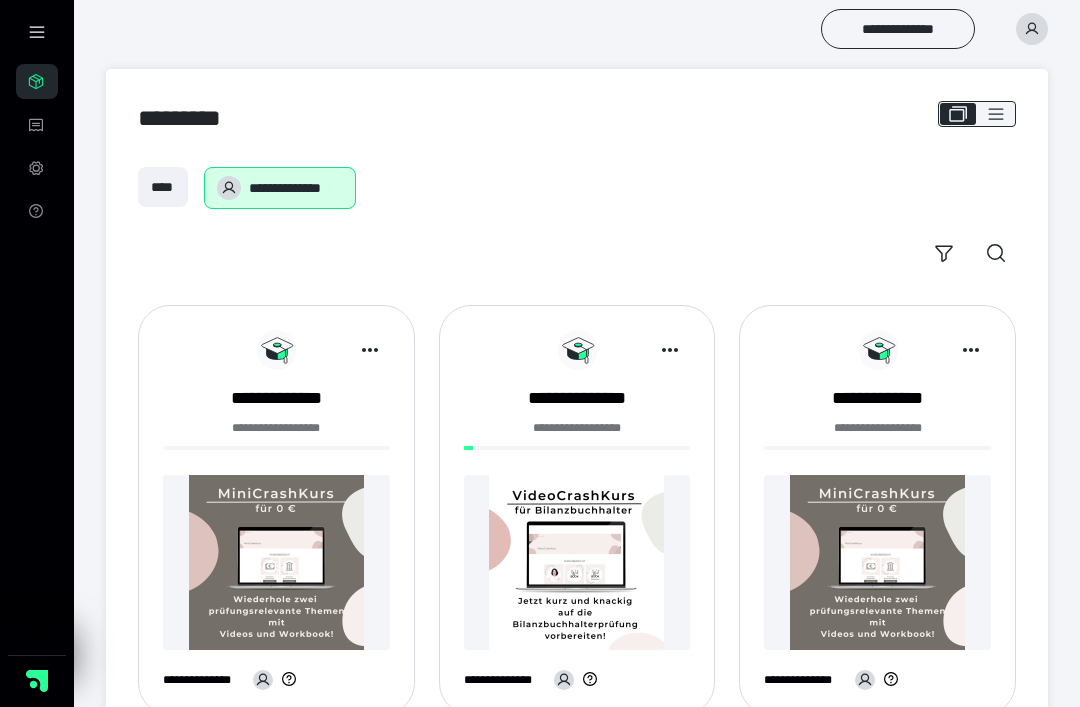 click at bounding box center (276, 562) 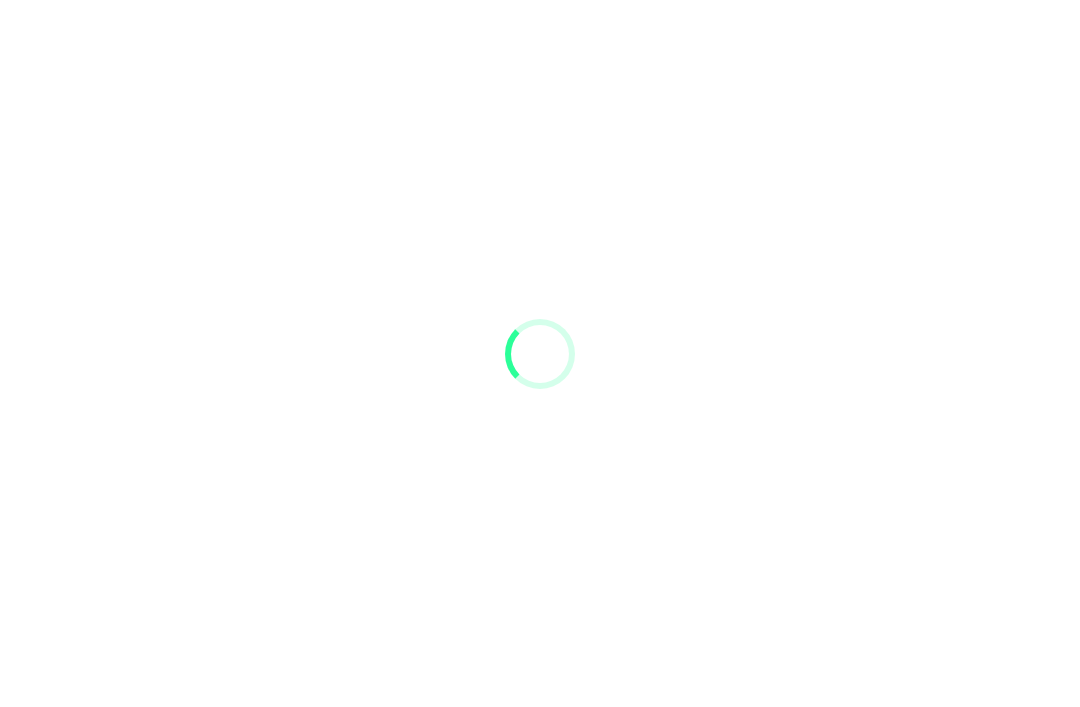 scroll, scrollTop: 0, scrollLeft: 0, axis: both 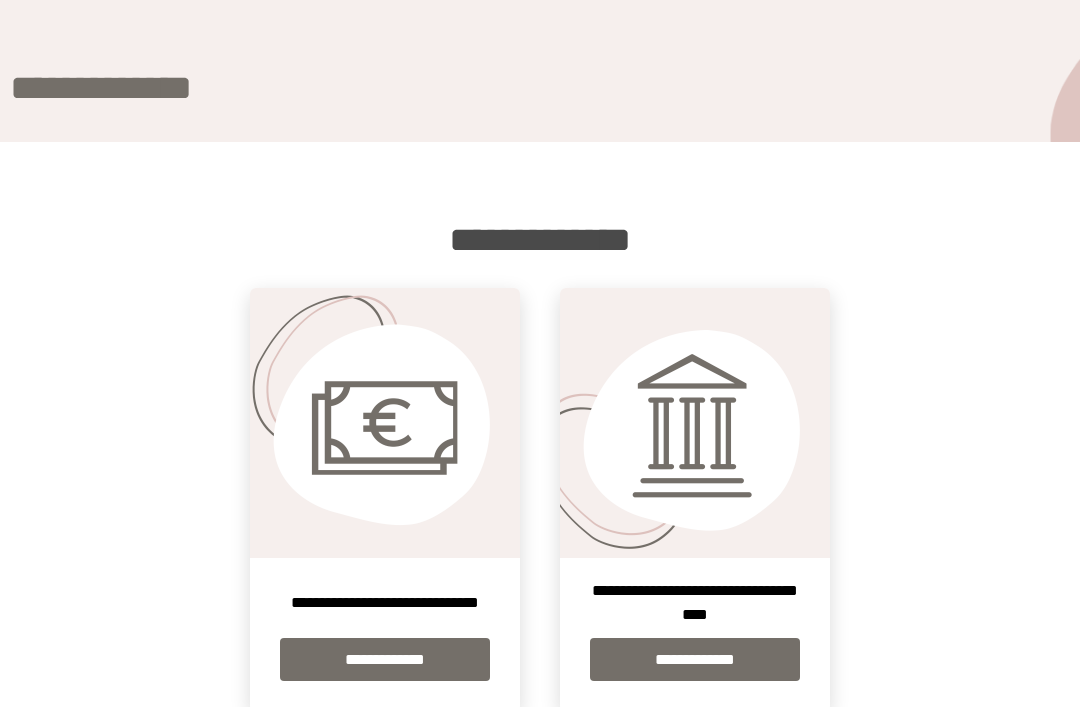 click on "**********" at bounding box center (385, 659) 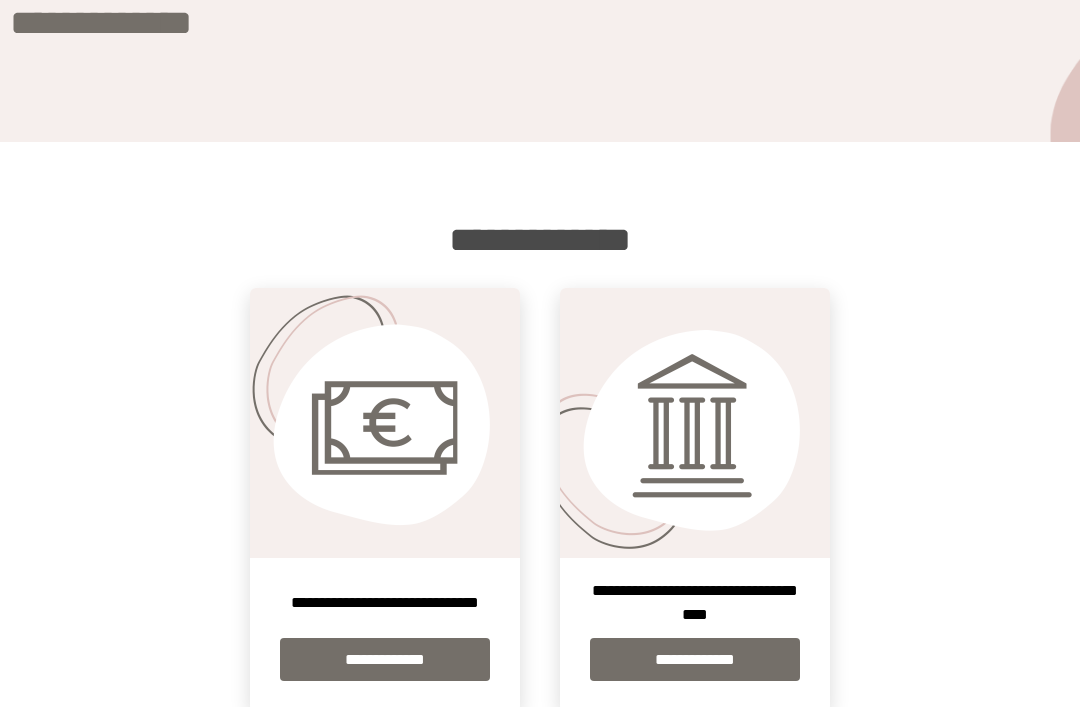 scroll, scrollTop: 0, scrollLeft: 0, axis: both 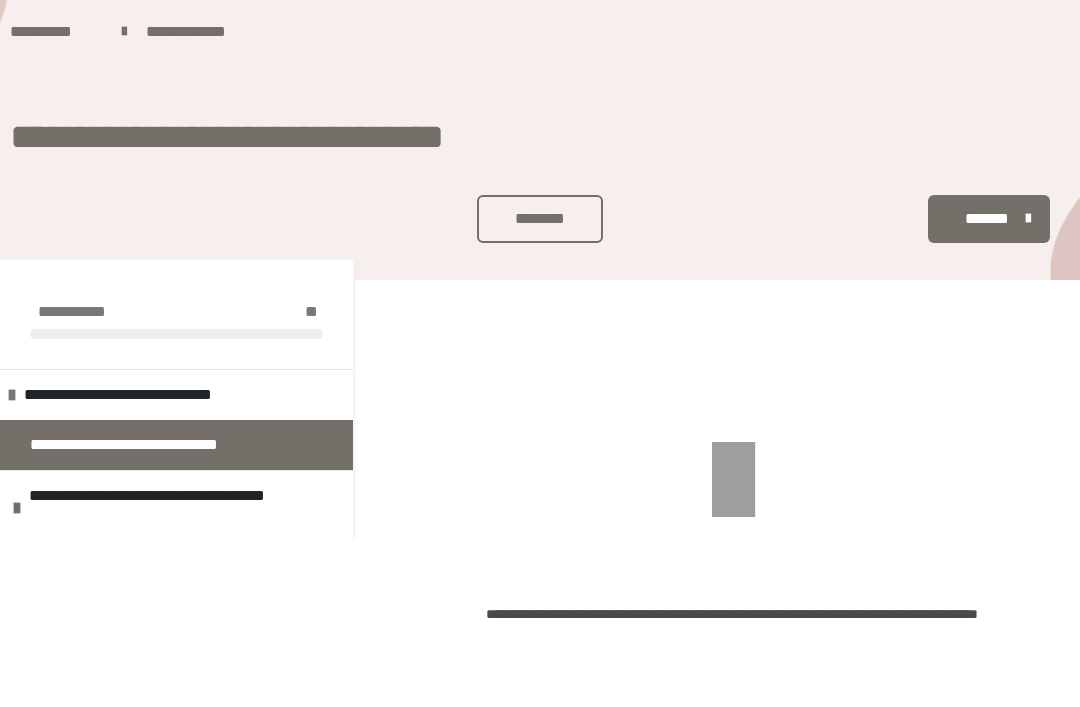 click on "**********" at bounding box center (154, 395) 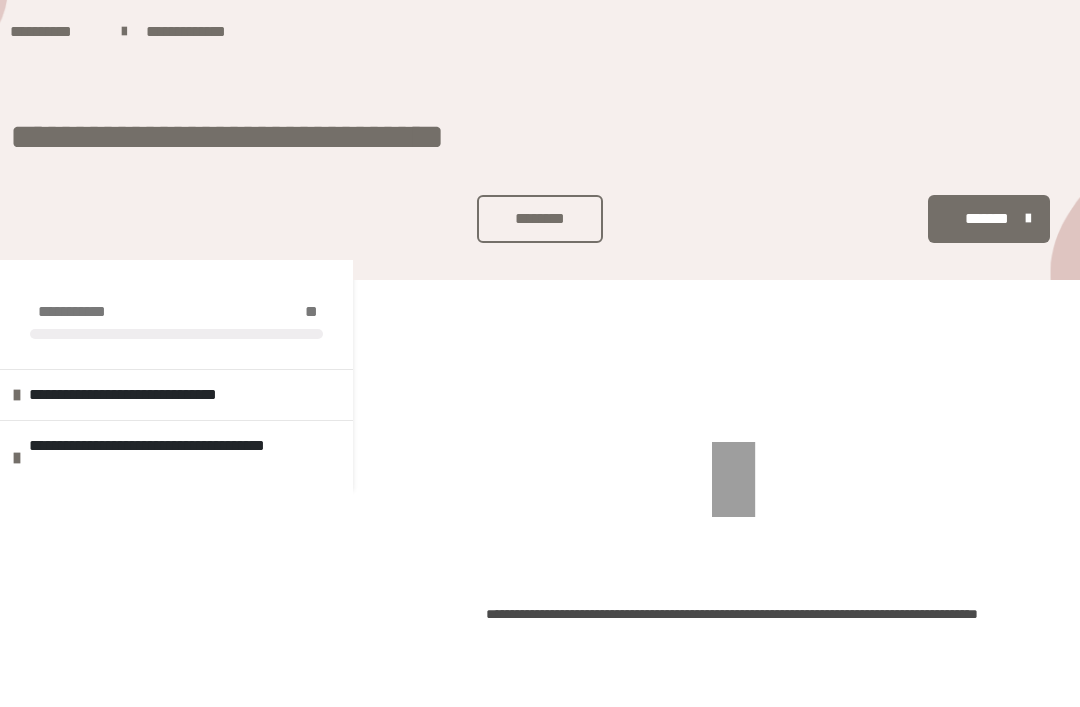 click on "**********" at bounding box center [159, 395] 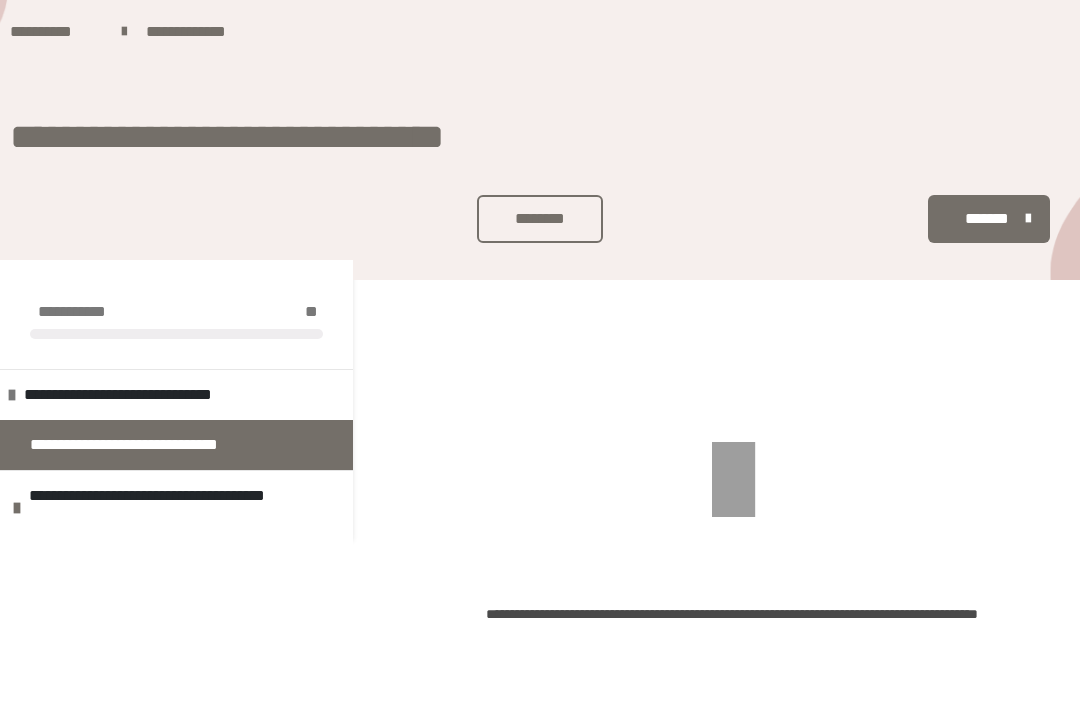 click on "**********" at bounding box center [160, 445] 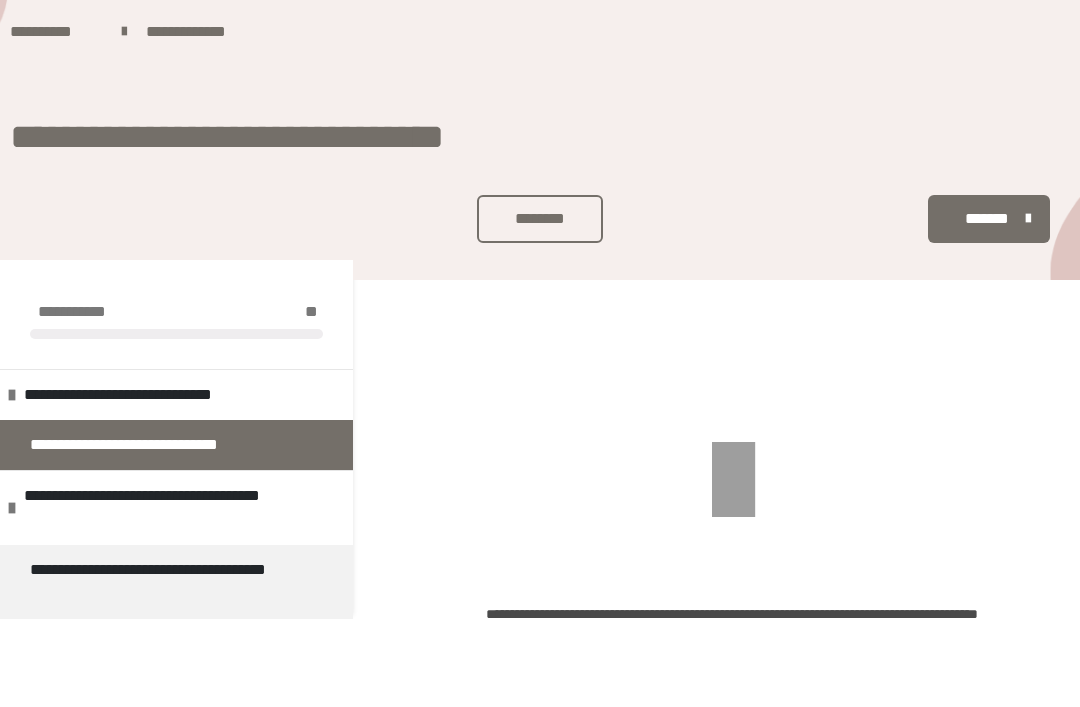 click on "**********" at bounding box center (168, 582) 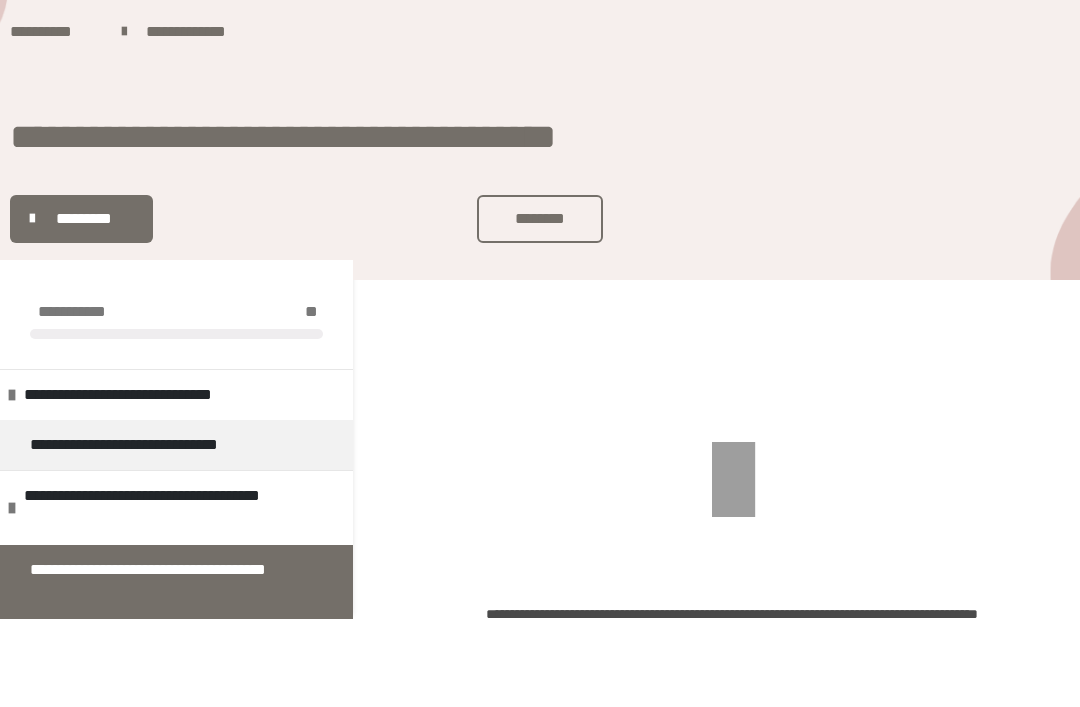 click on "**********" at bounding box center (181, 508) 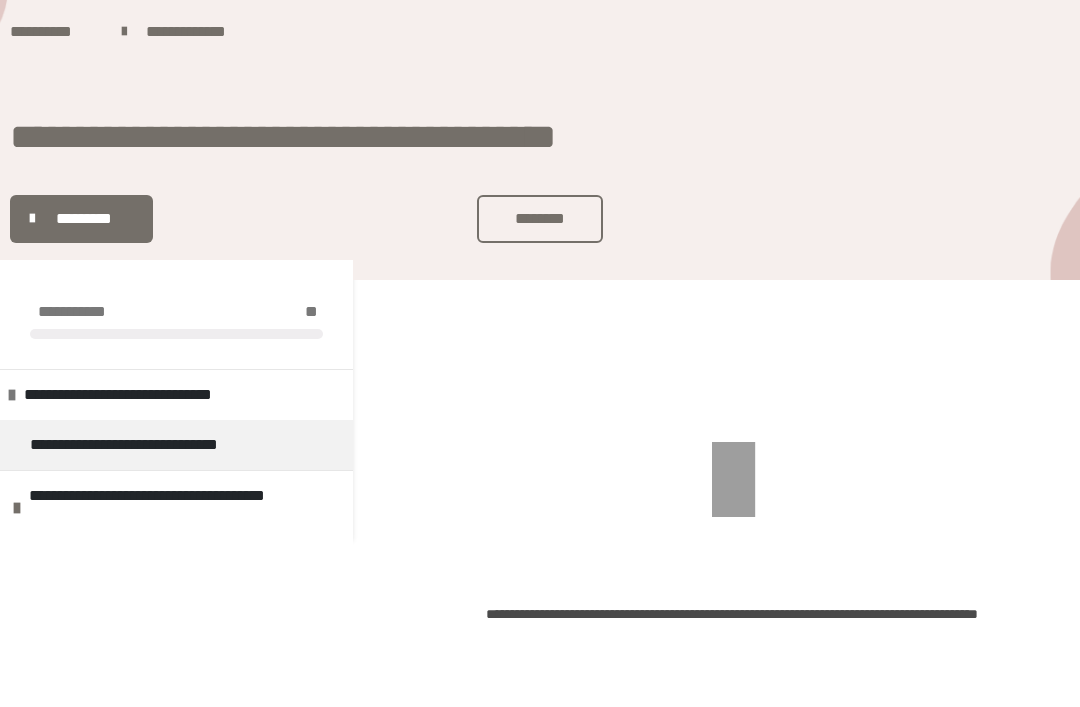 click on "**********" at bounding box center (154, 395) 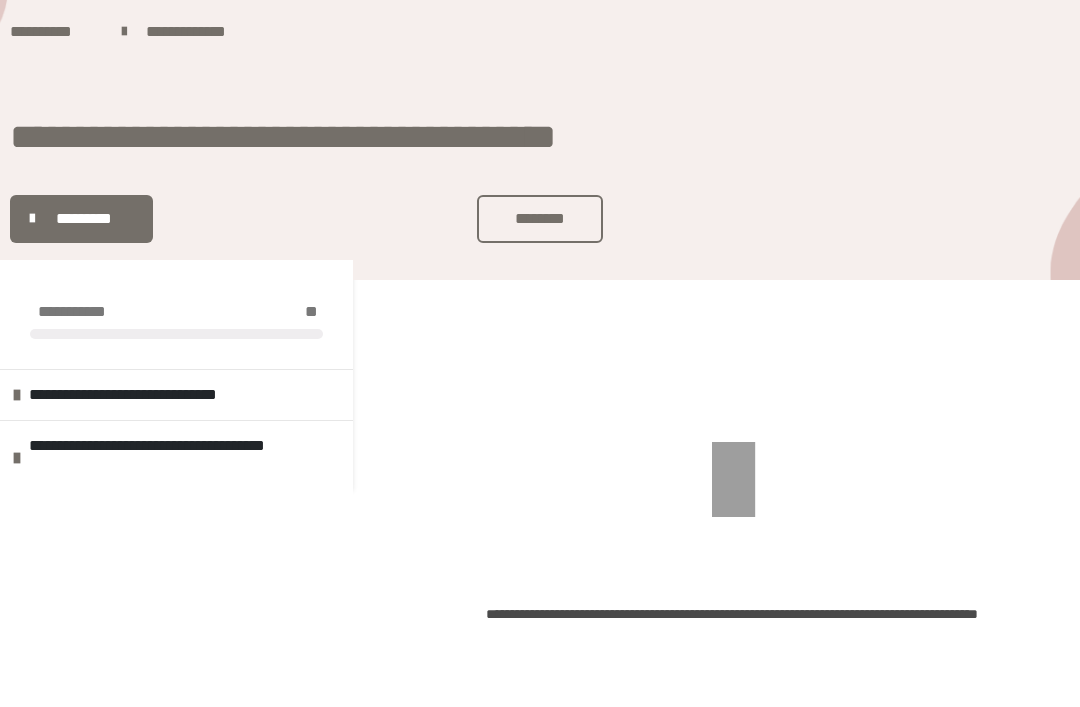 click on "**********" at bounding box center [540, 663] 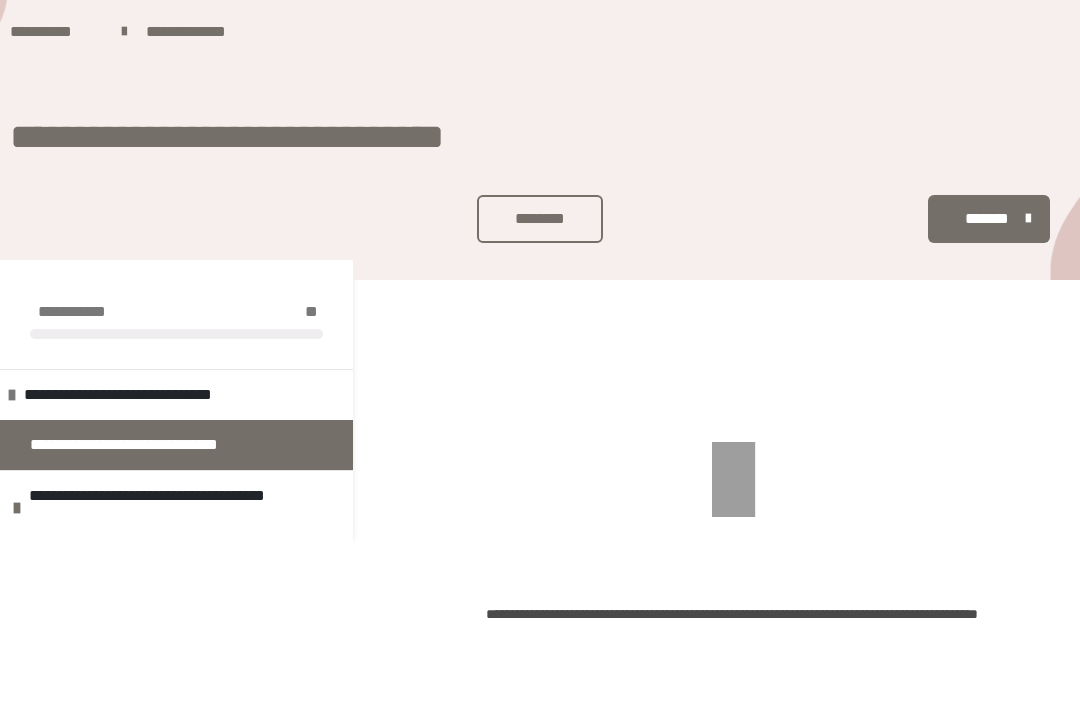 click on "**********" at bounding box center (202, 32) 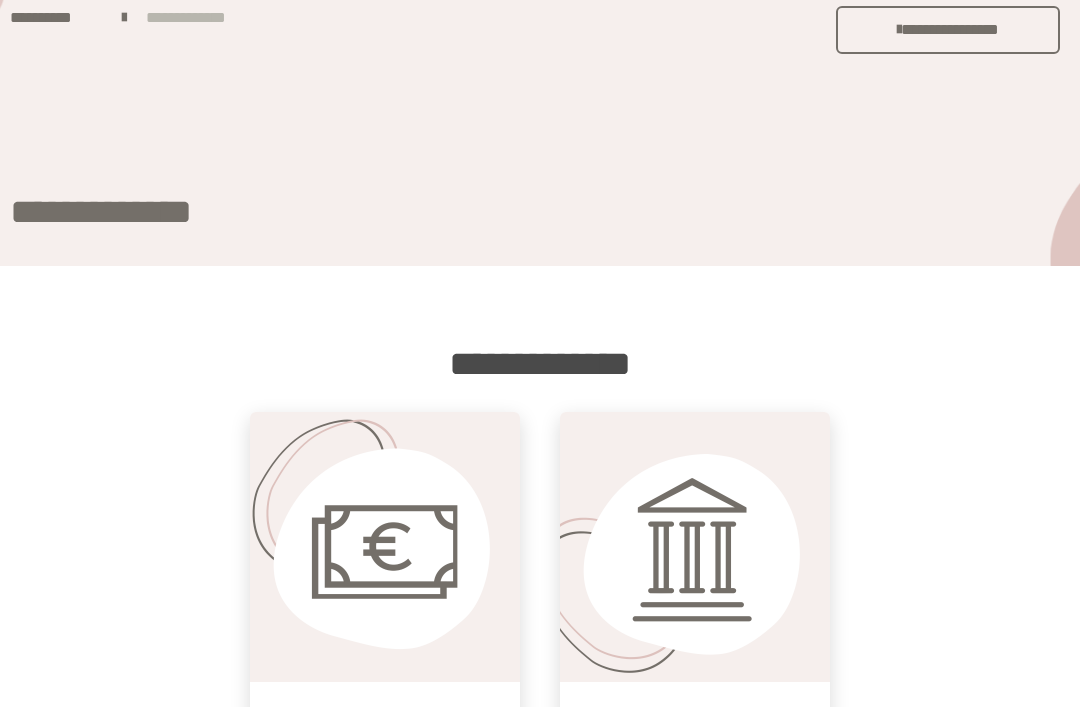 scroll, scrollTop: 138, scrollLeft: 0, axis: vertical 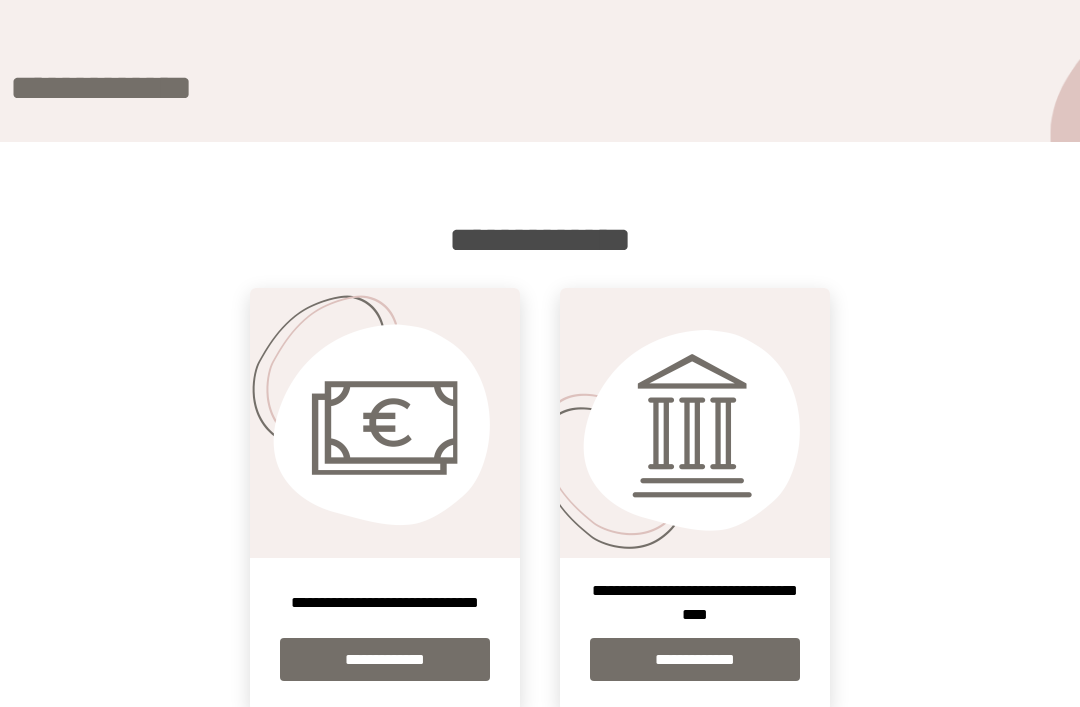 click on "**********" at bounding box center (695, 659) 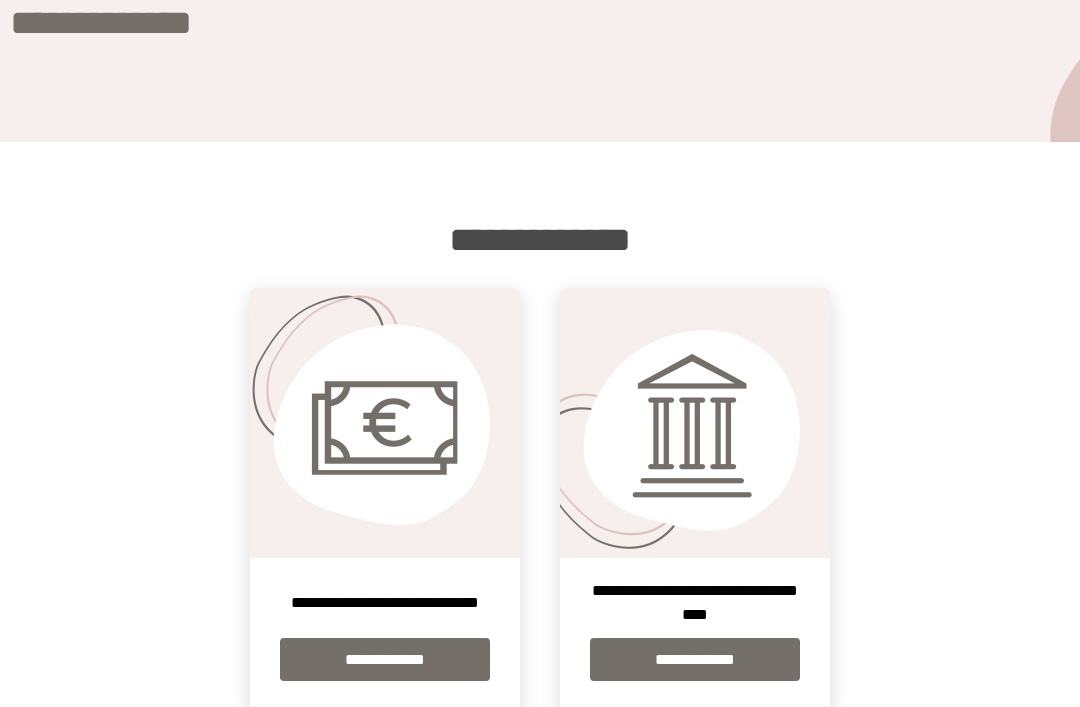 scroll, scrollTop: 0, scrollLeft: 0, axis: both 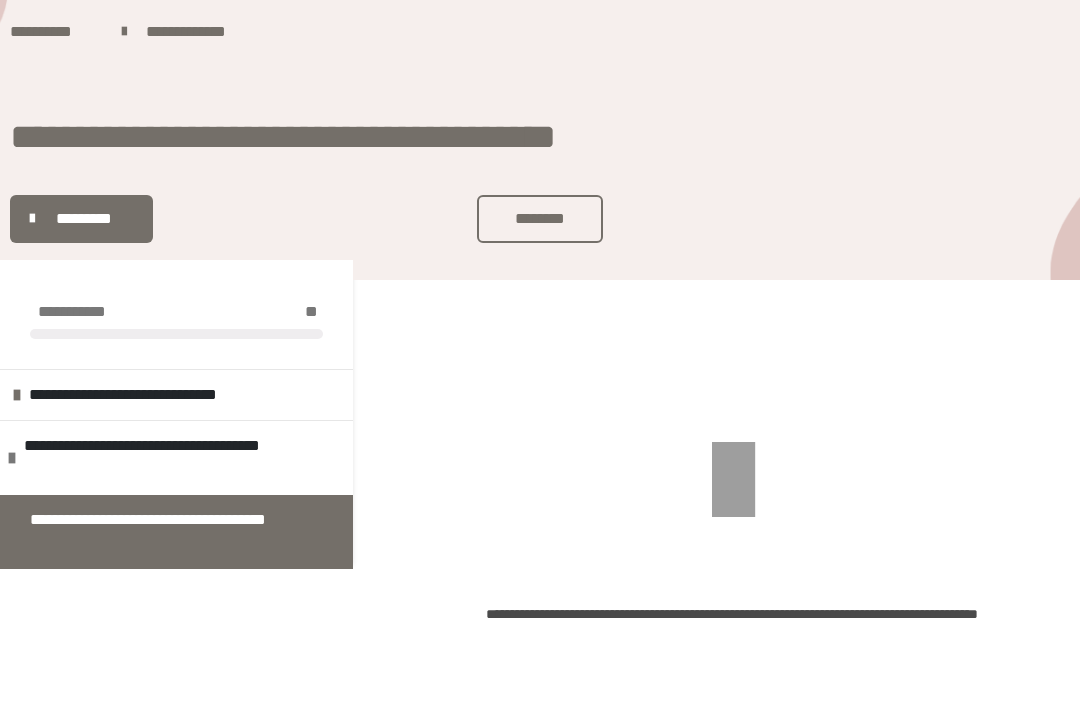 click on "**********" at bounding box center (56, 32) 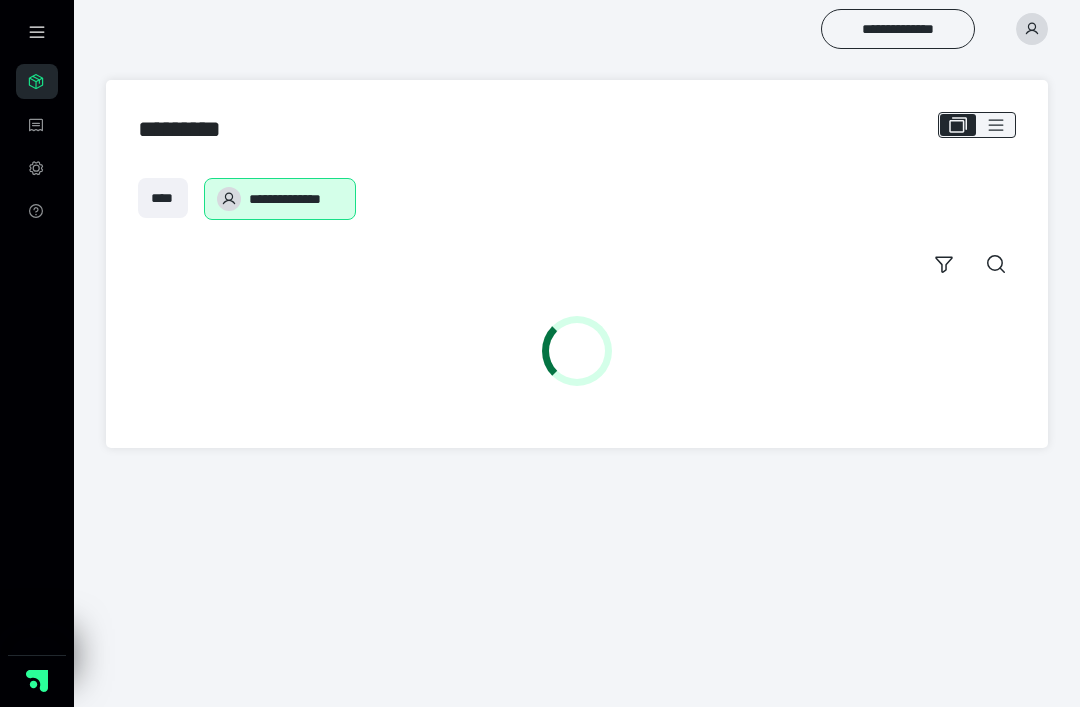 scroll, scrollTop: 0, scrollLeft: 0, axis: both 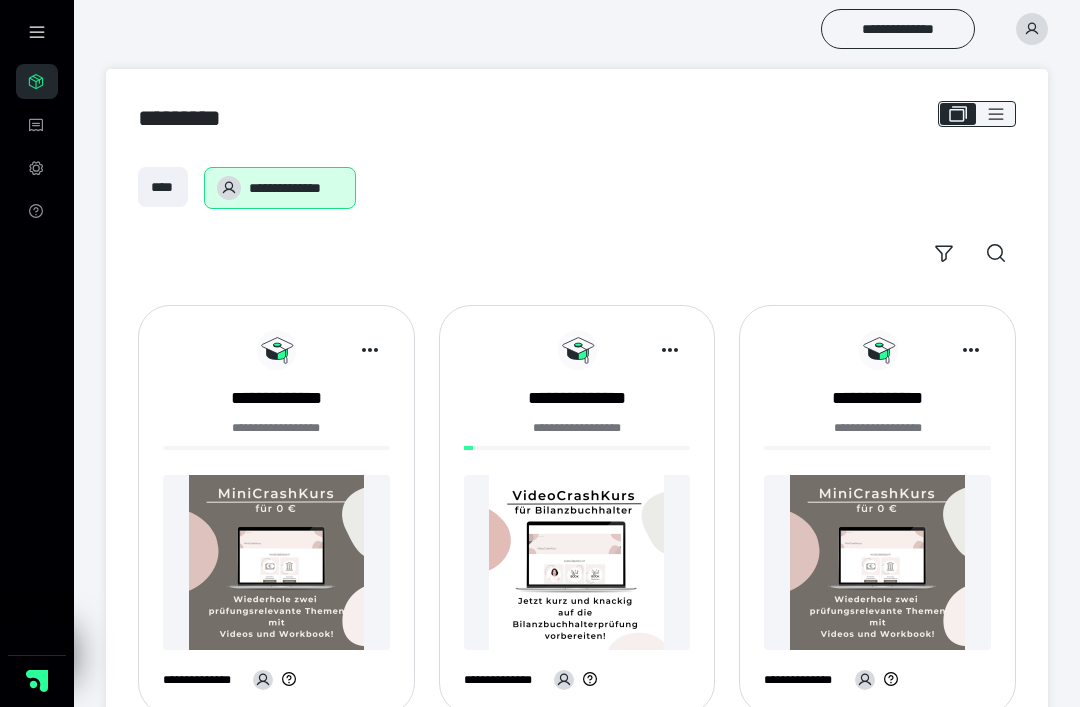 click at bounding box center [877, 562] 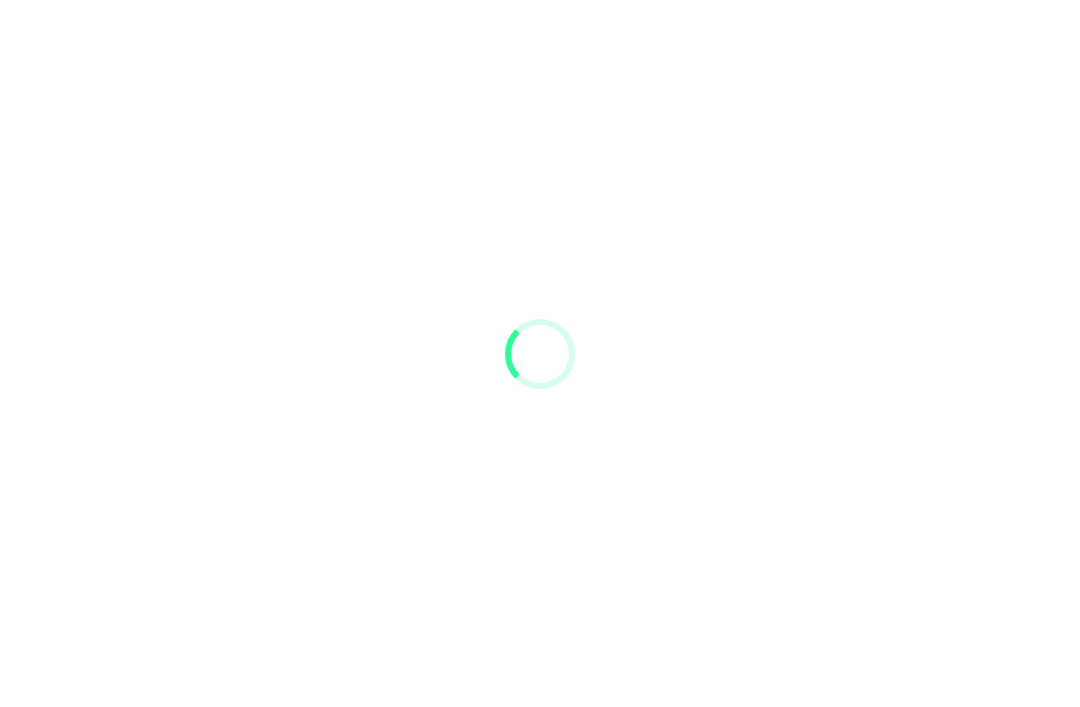 scroll, scrollTop: 0, scrollLeft: 0, axis: both 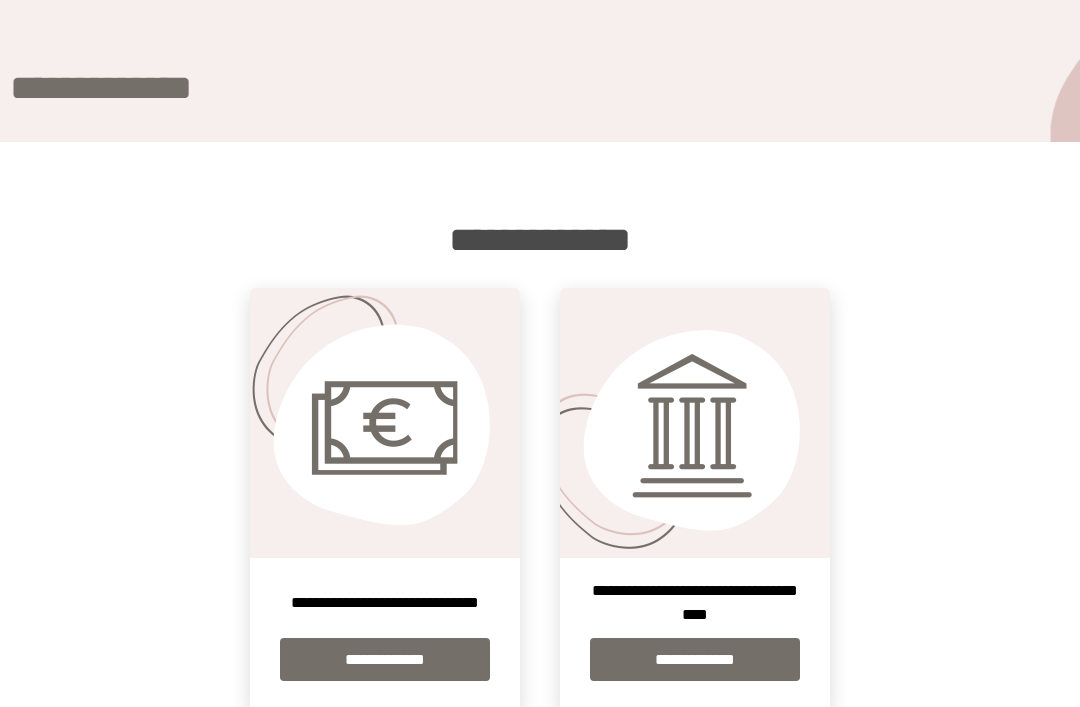 click on "**********" at bounding box center (385, 659) 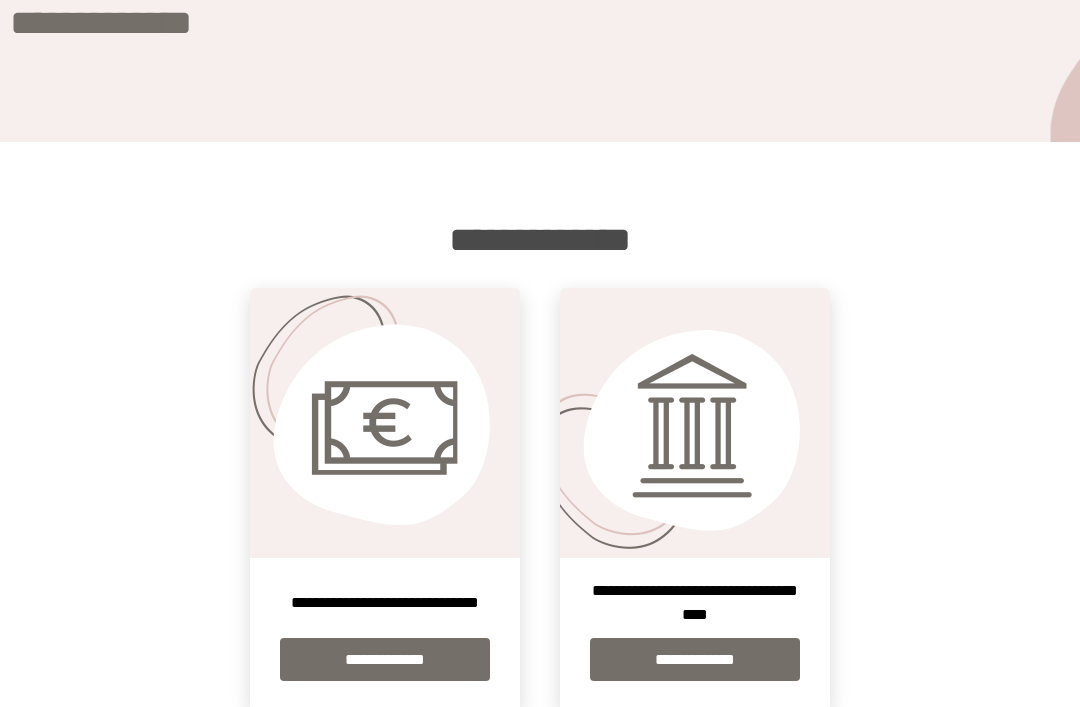 scroll, scrollTop: 0, scrollLeft: 0, axis: both 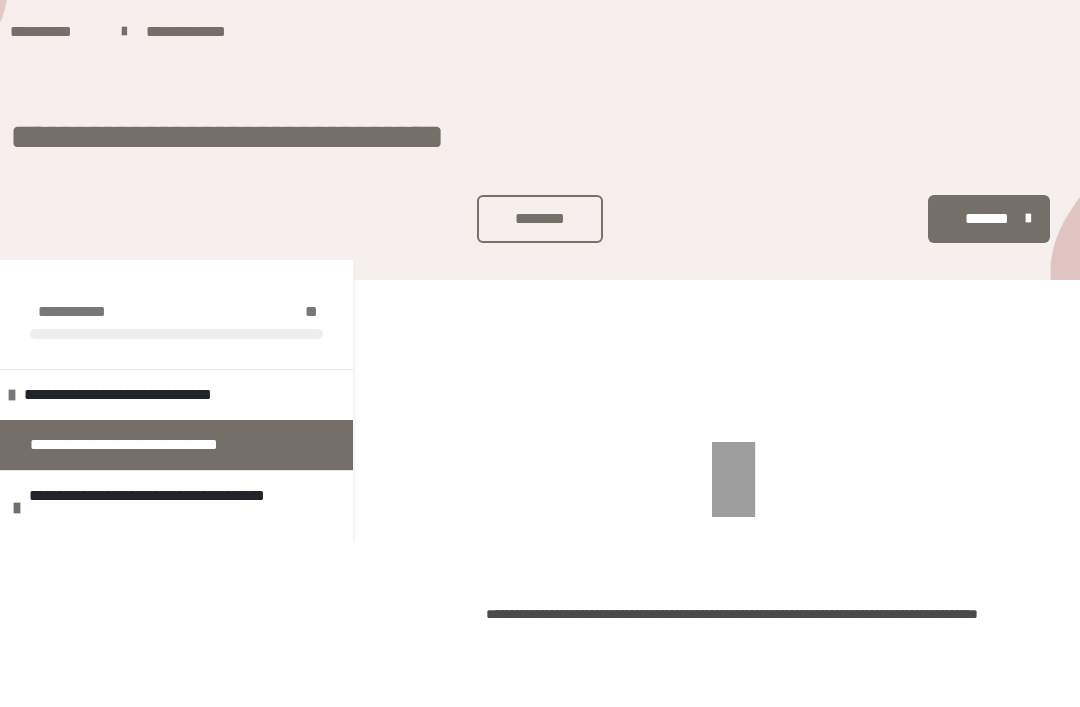 click on "**********" at bounding box center [186, 508] 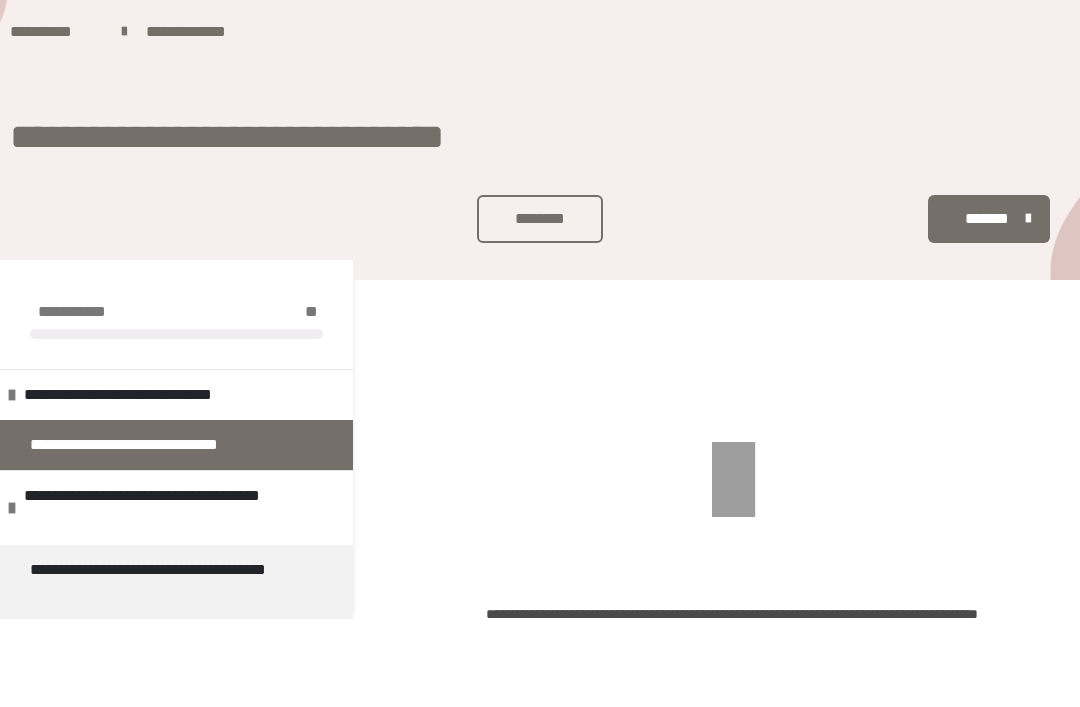 click on "**********" at bounding box center [181, 508] 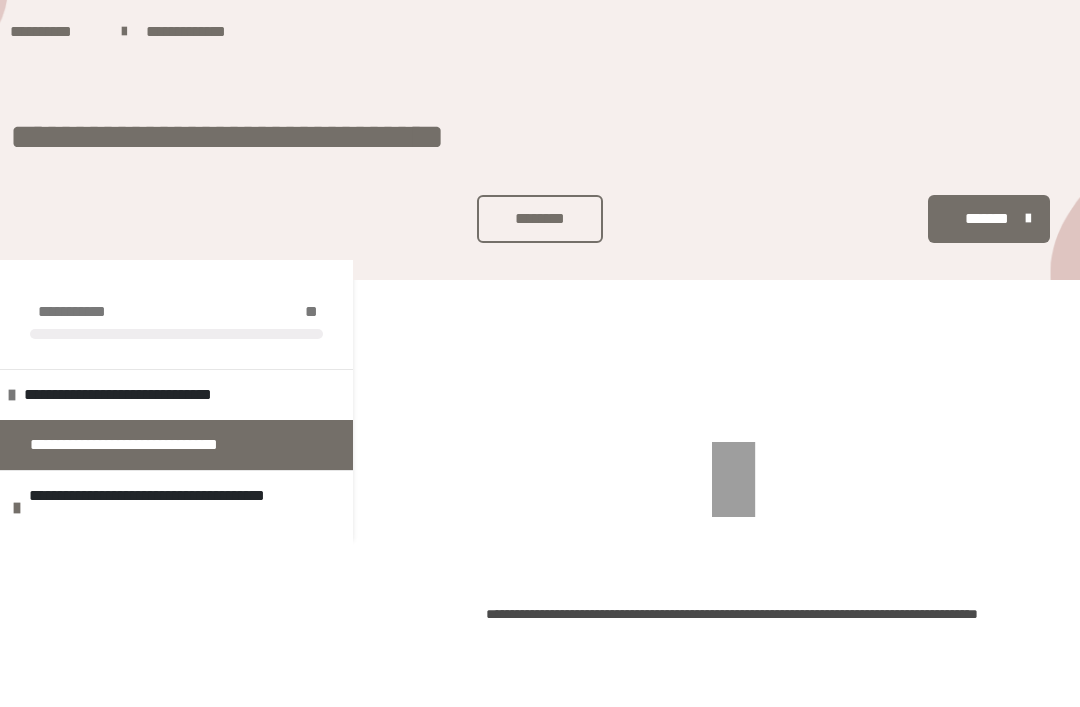 click on "**********" at bounding box center [540, 663] 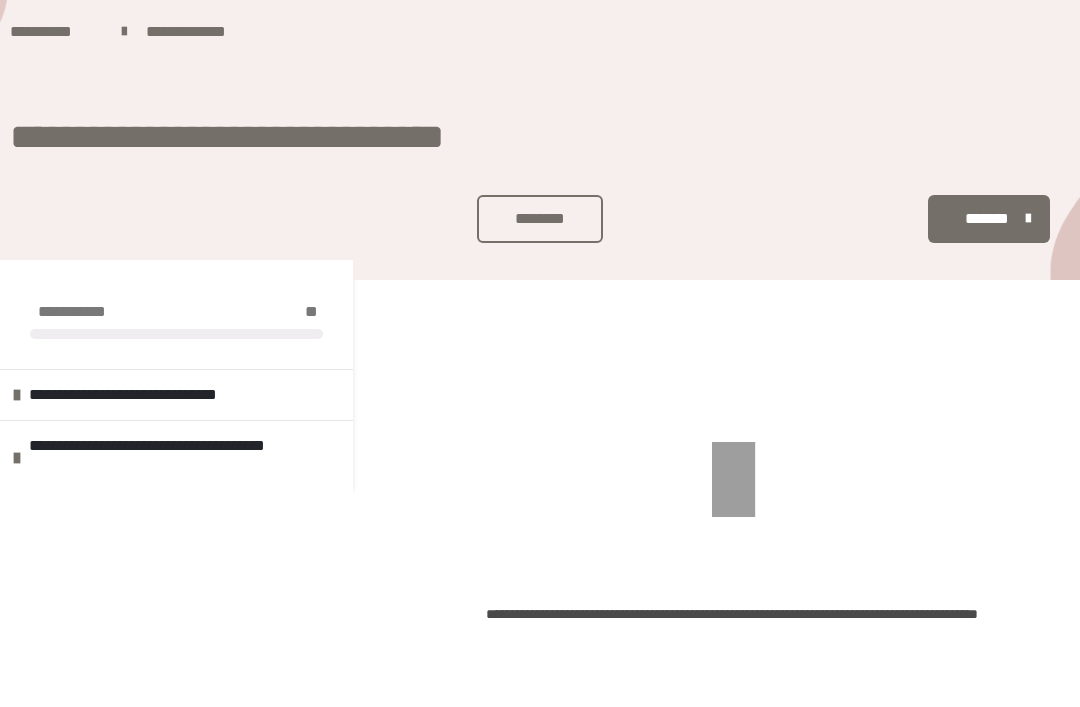 click on "**********" at bounding box center (540, 663) 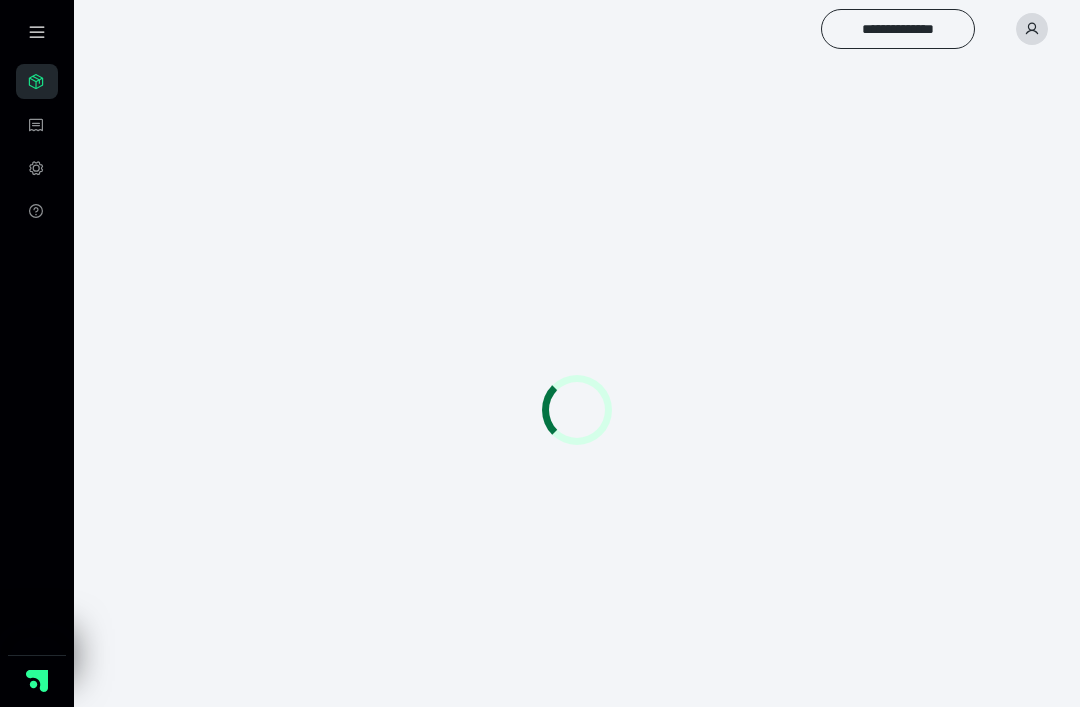 scroll, scrollTop: 0, scrollLeft: 0, axis: both 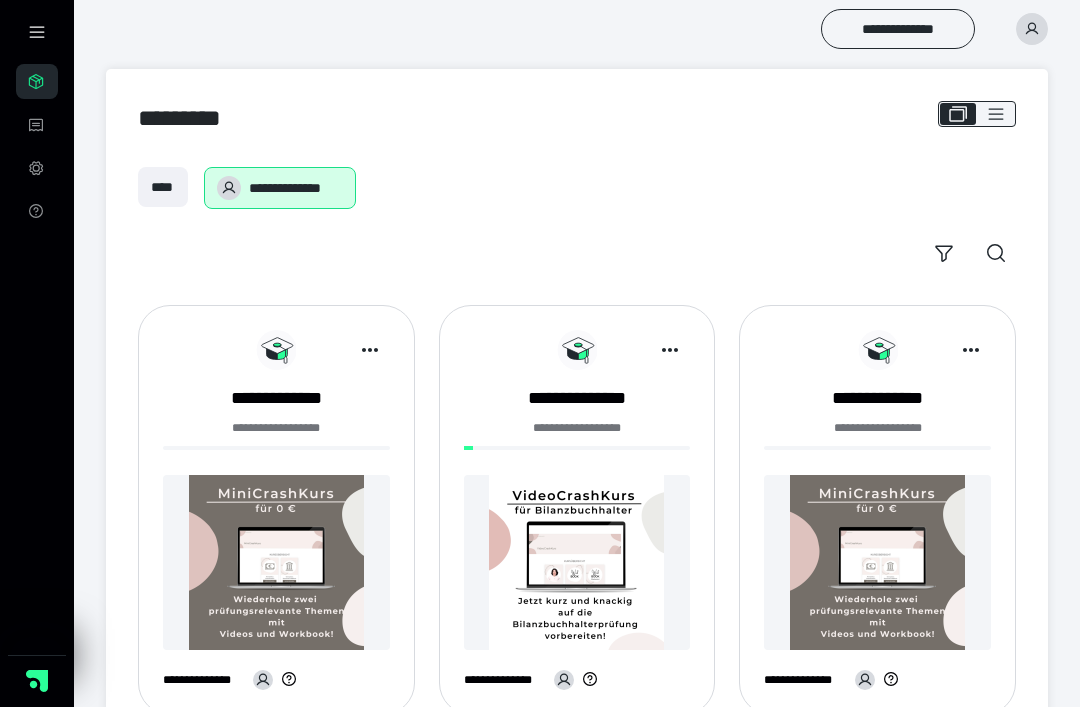 click at bounding box center [577, 562] 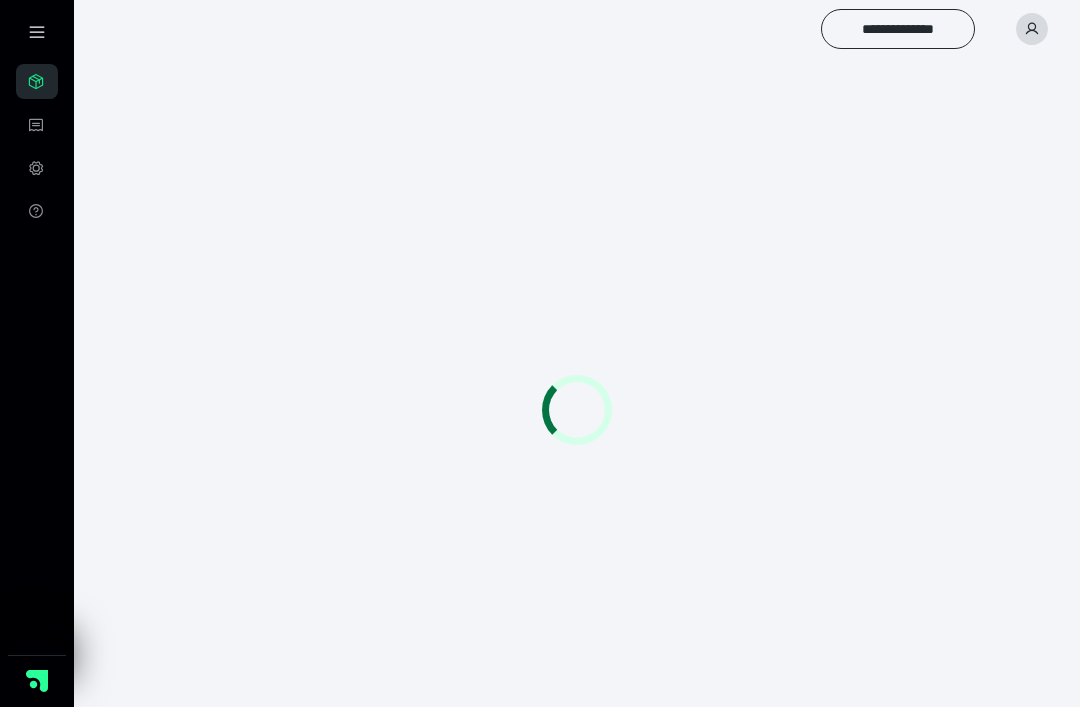 scroll, scrollTop: 0, scrollLeft: 0, axis: both 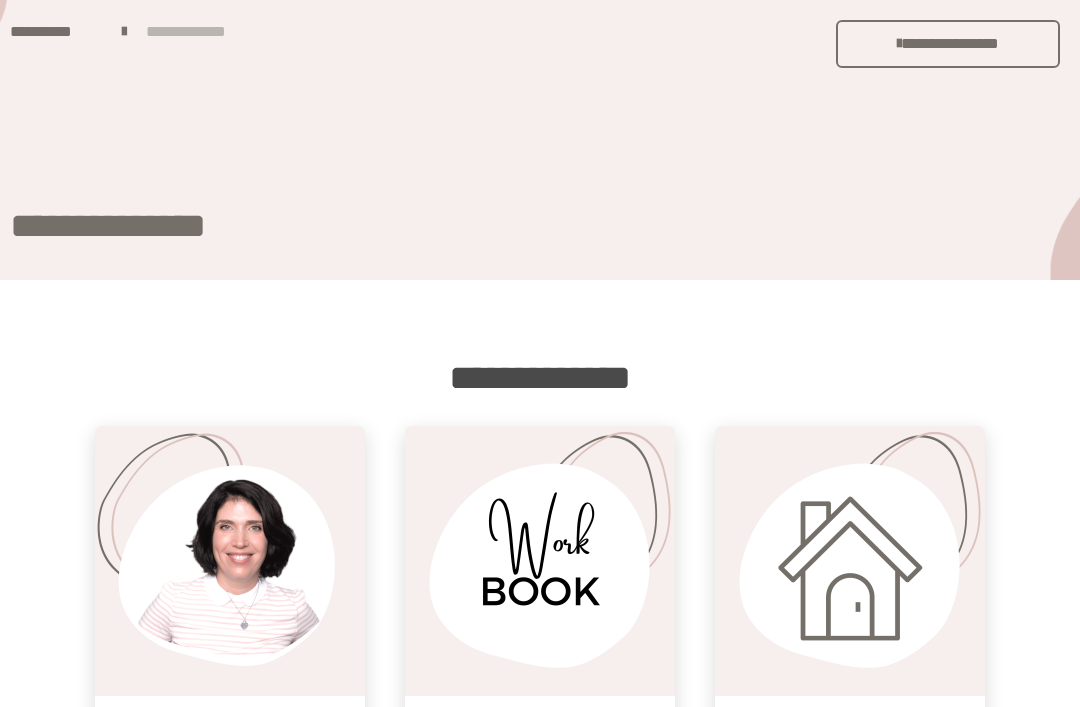 click on "**********" at bounding box center [56, 32] 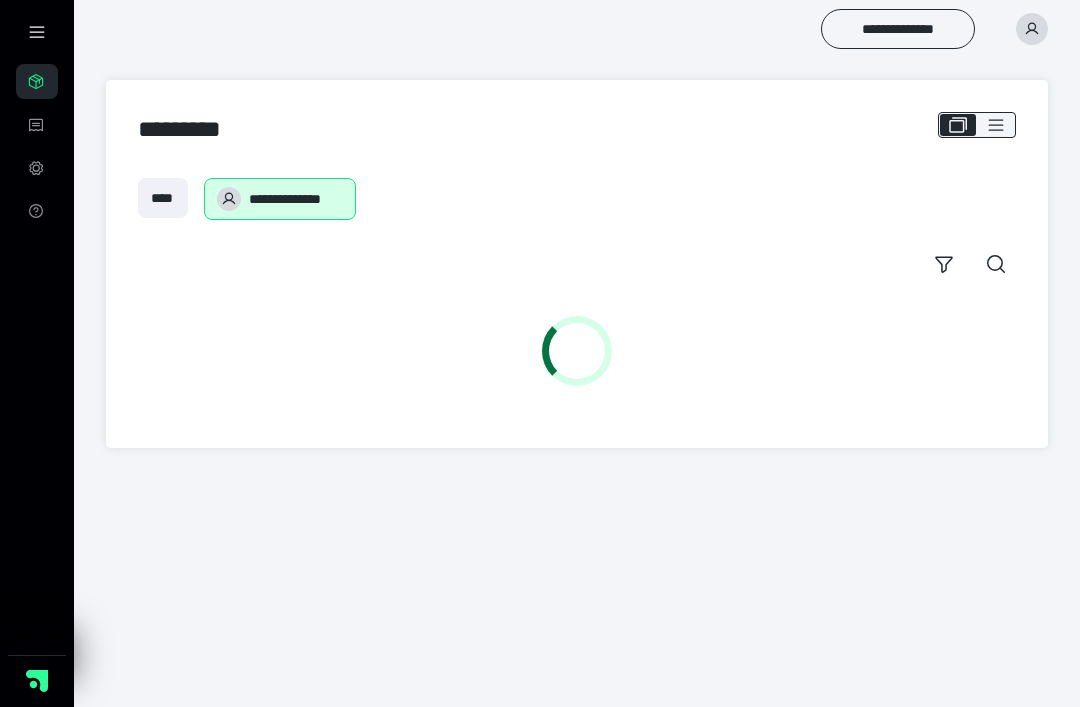 scroll, scrollTop: 0, scrollLeft: 0, axis: both 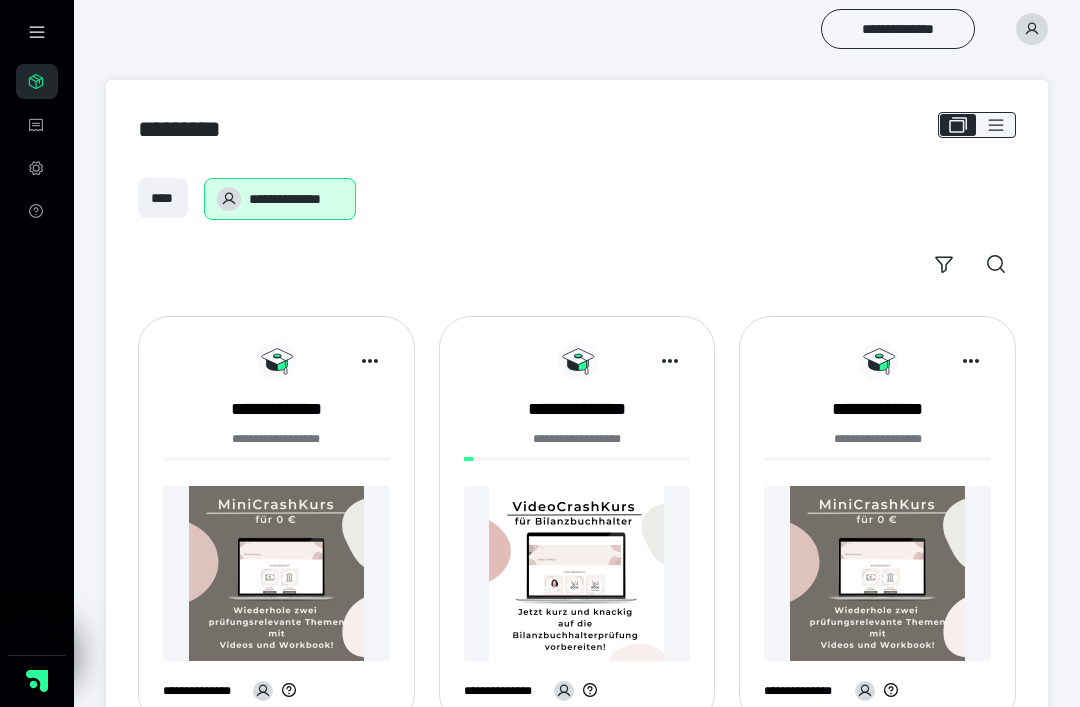 click at bounding box center (996, 125) 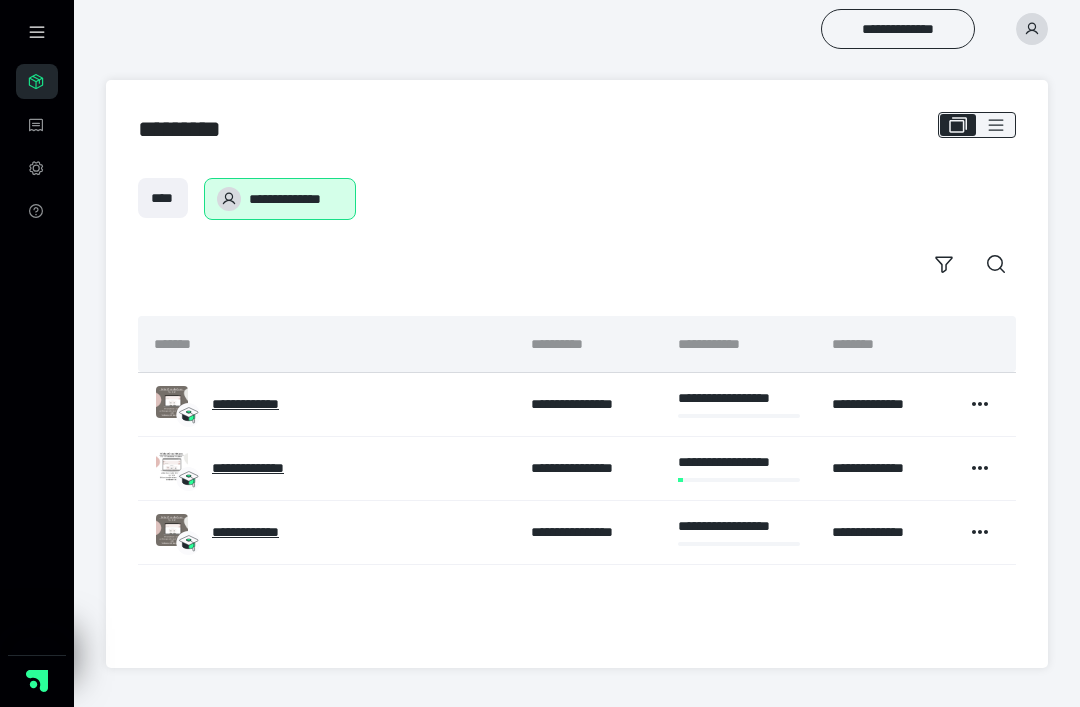 click 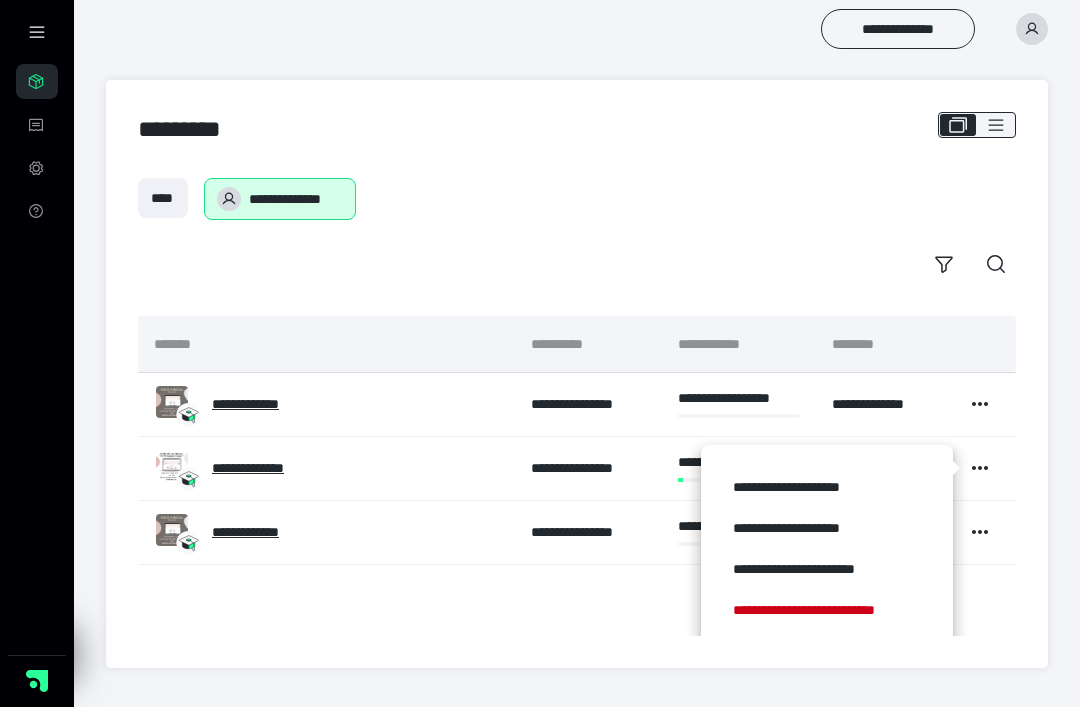 click on "**********" at bounding box center [577, 374] 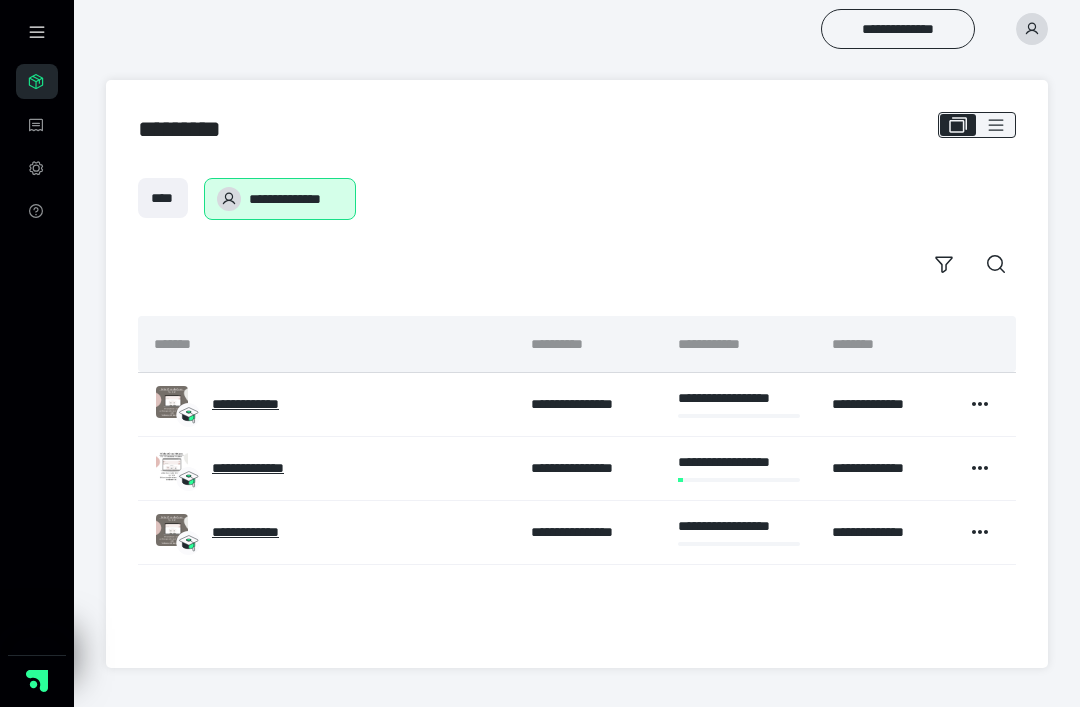 click 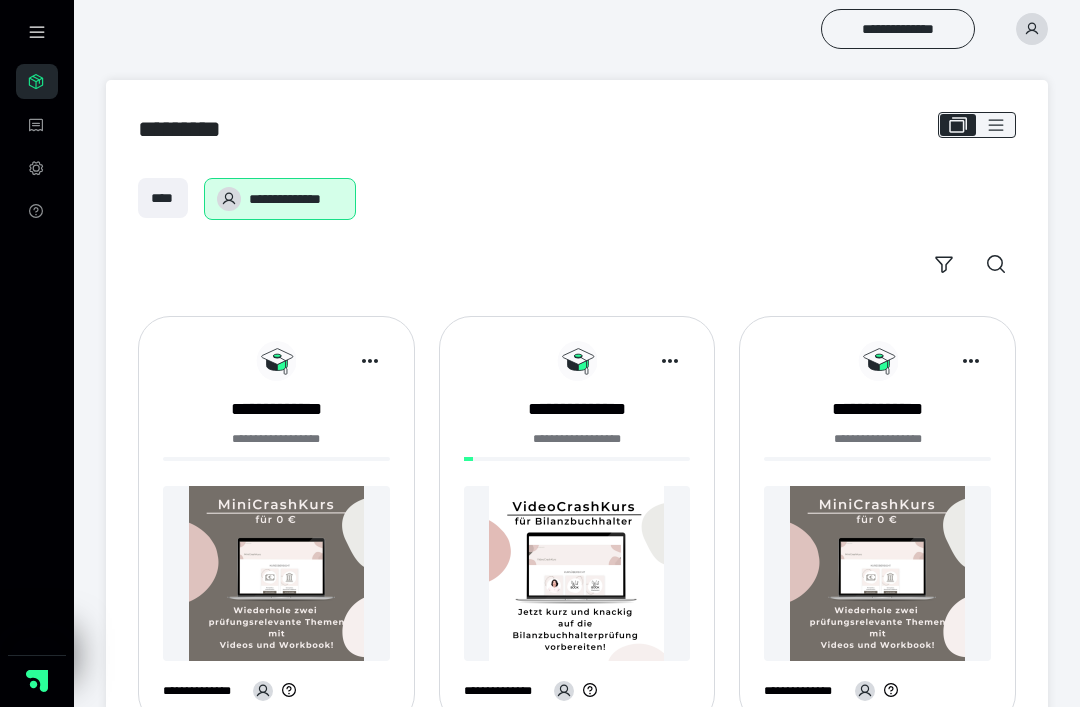 click 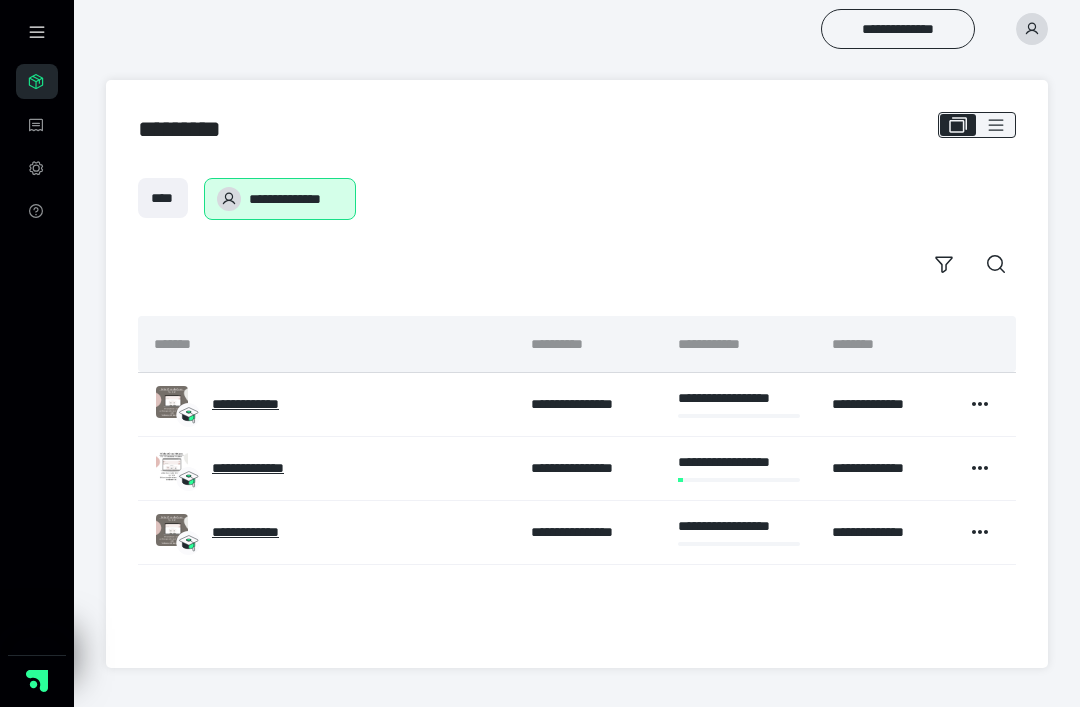 click at bounding box center [996, 125] 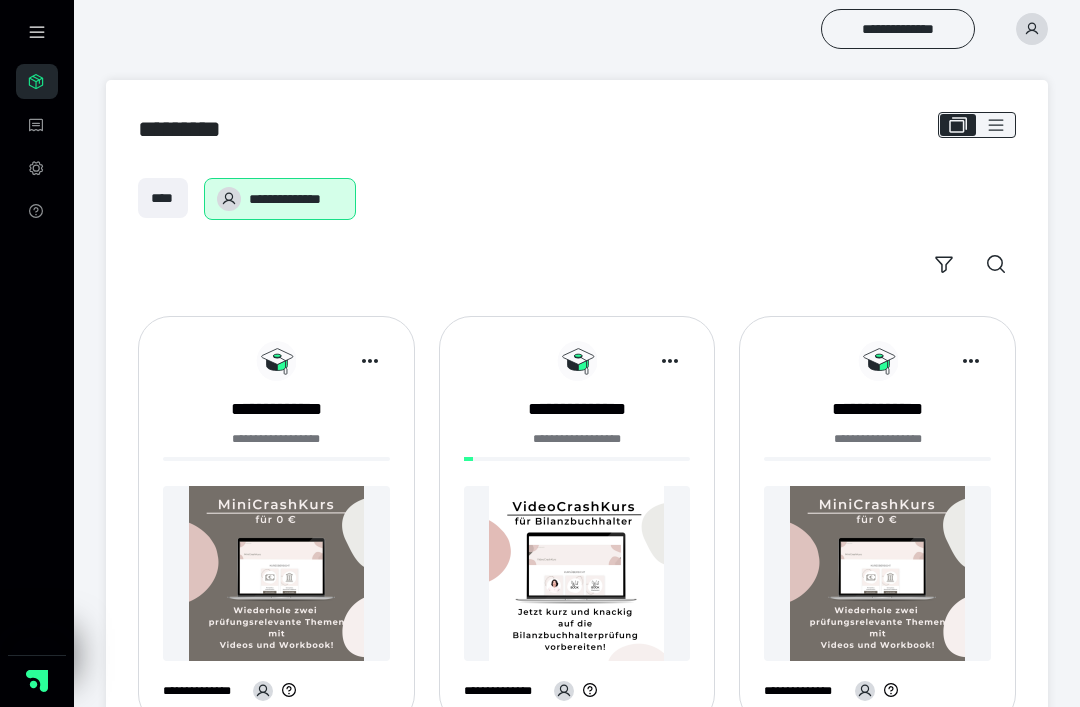 click 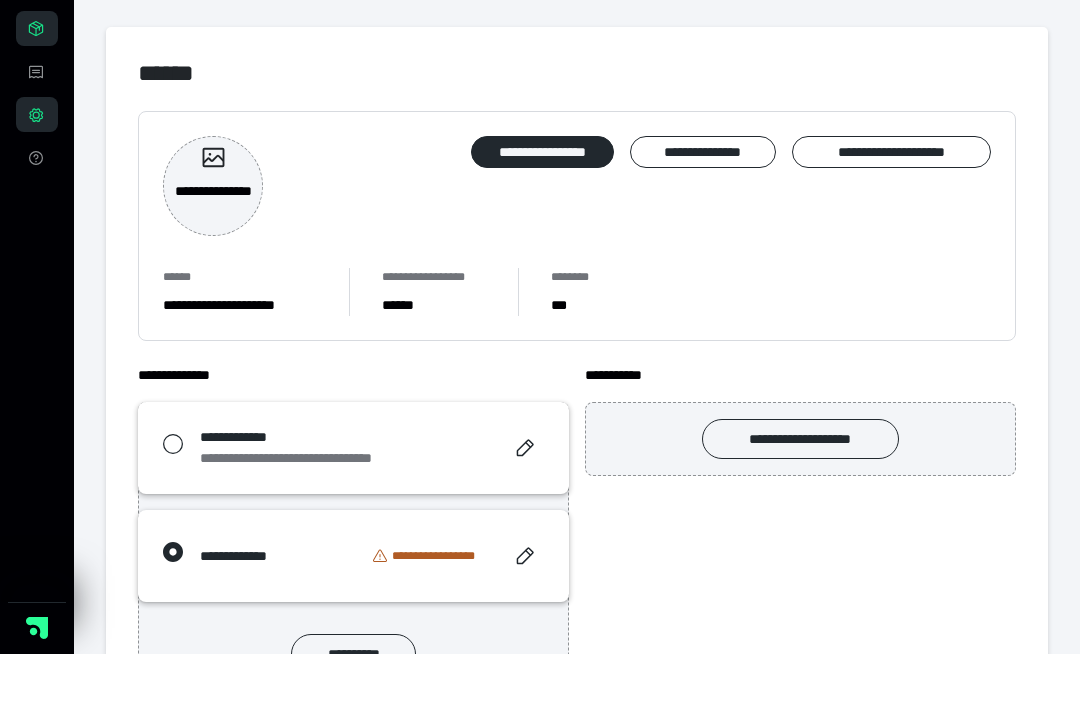 scroll, scrollTop: 29, scrollLeft: 0, axis: vertical 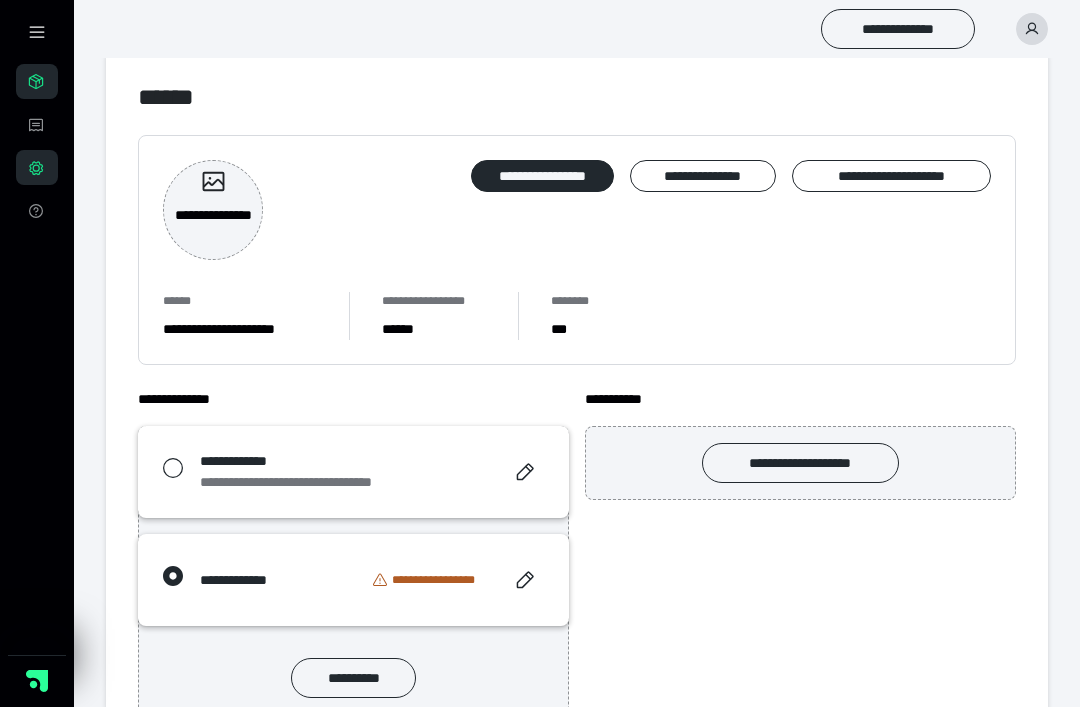 click 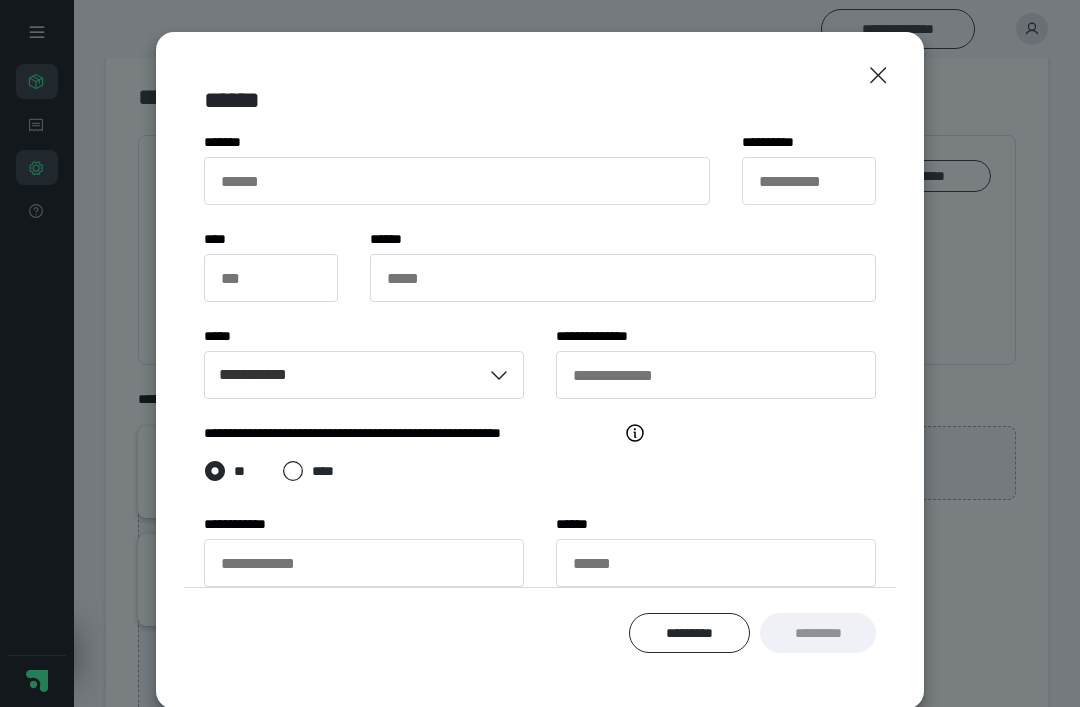 scroll, scrollTop: 199, scrollLeft: 0, axis: vertical 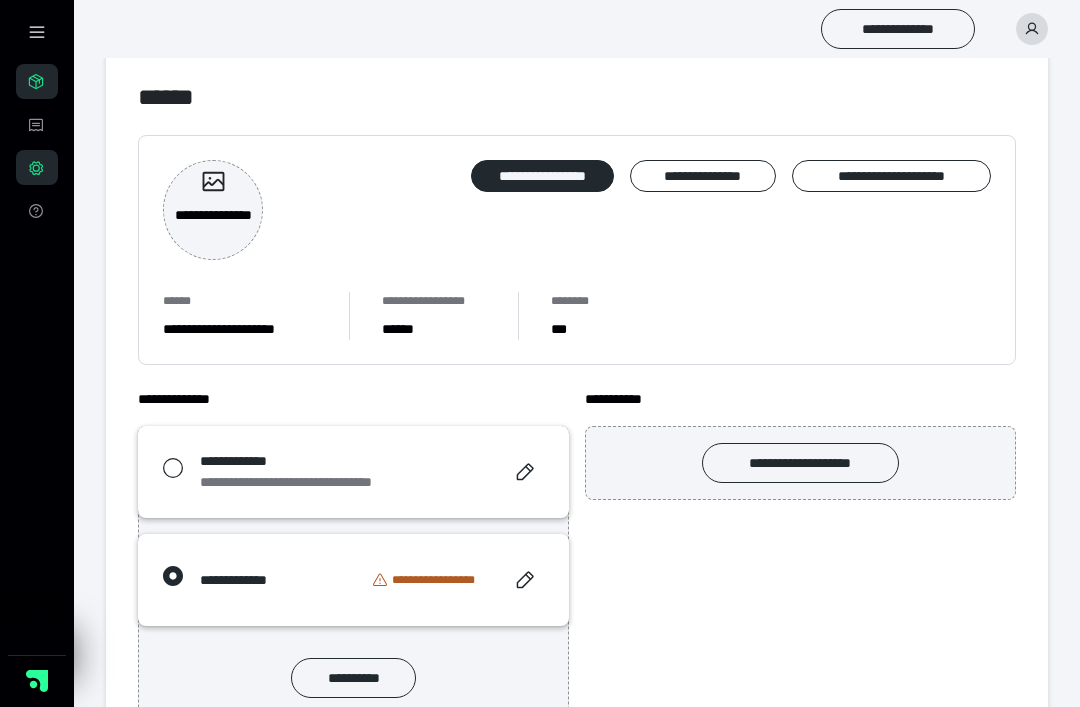click on "**********" at bounding box center (37, 124) 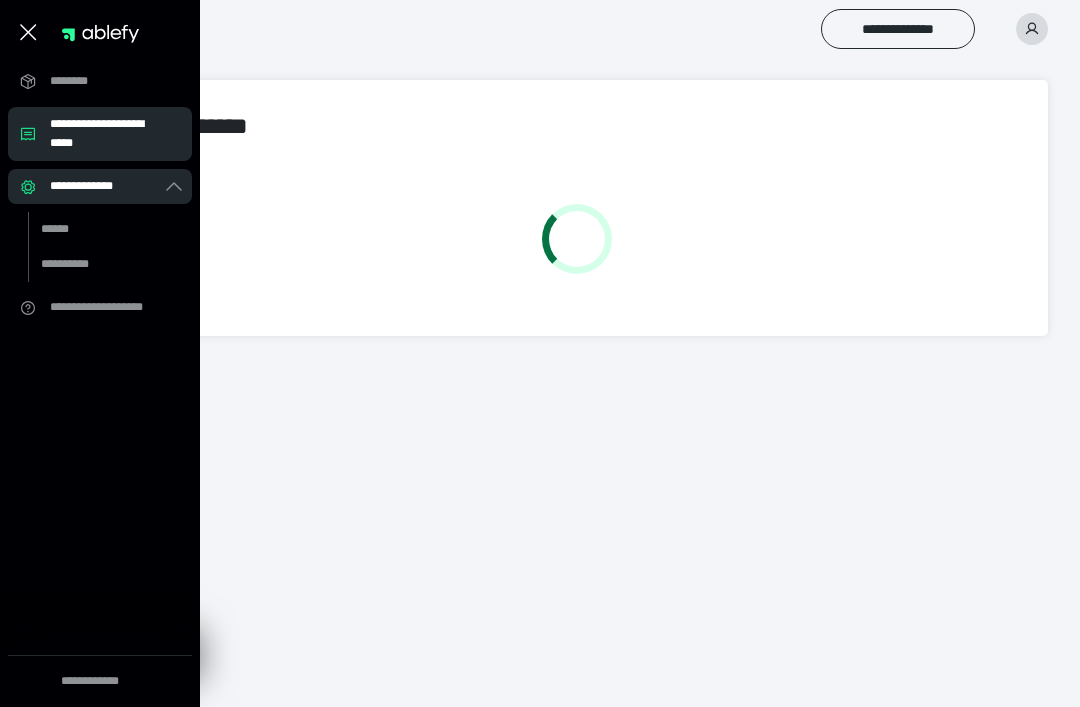scroll, scrollTop: 0, scrollLeft: 0, axis: both 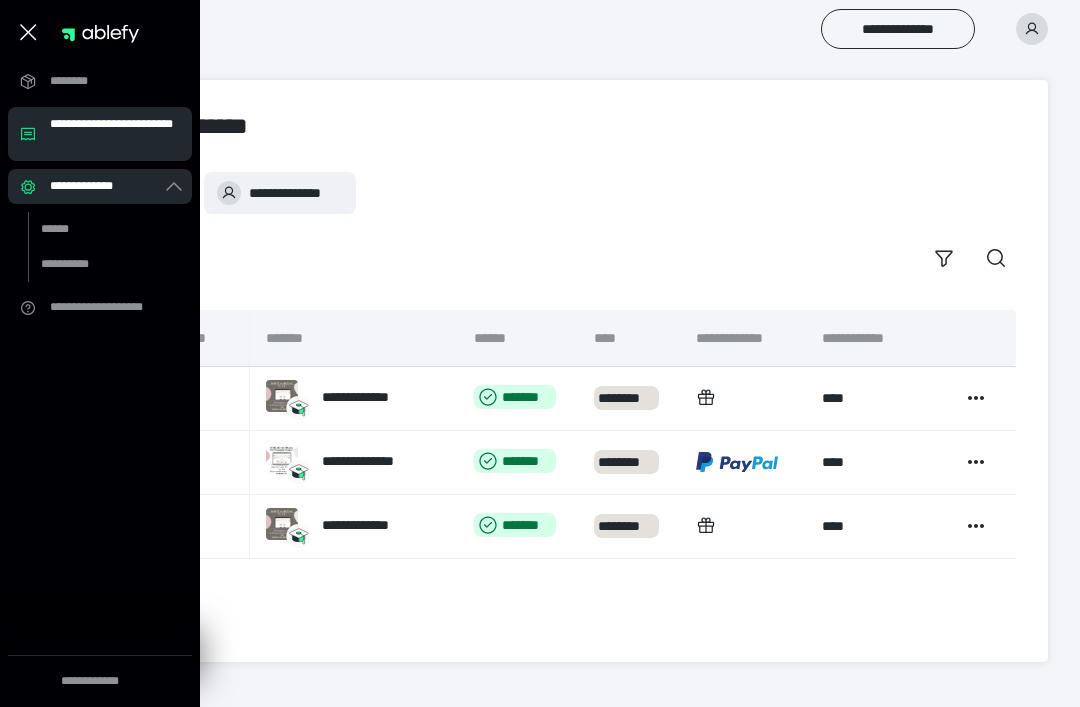 click on "**********" at bounding box center [106, 307] 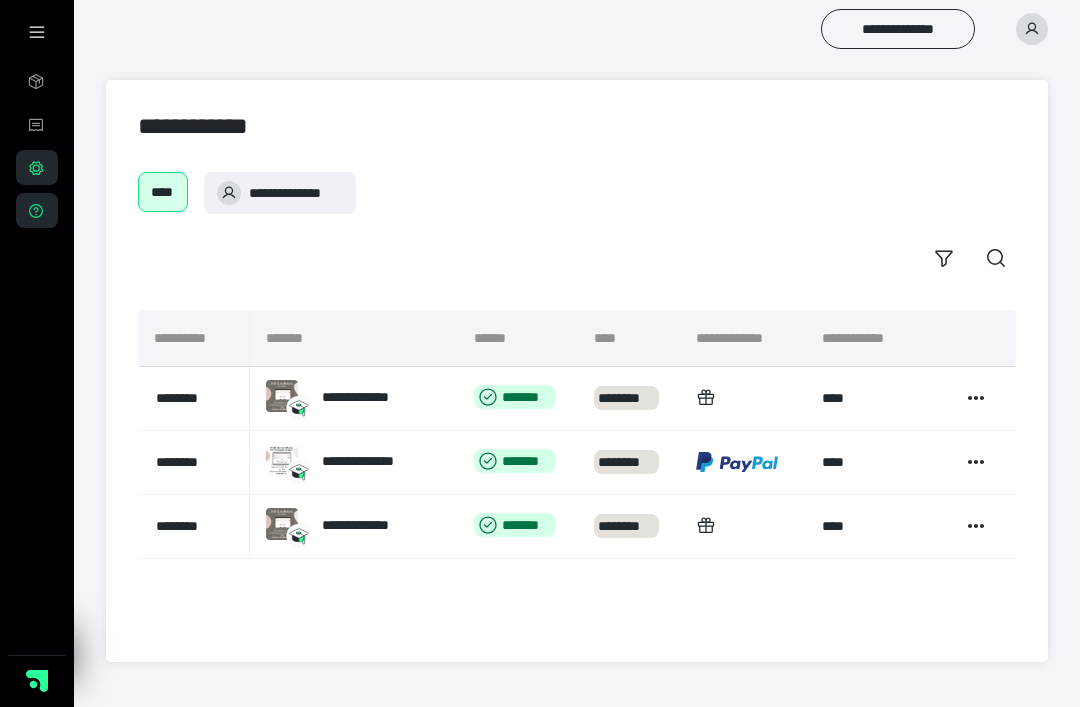 click 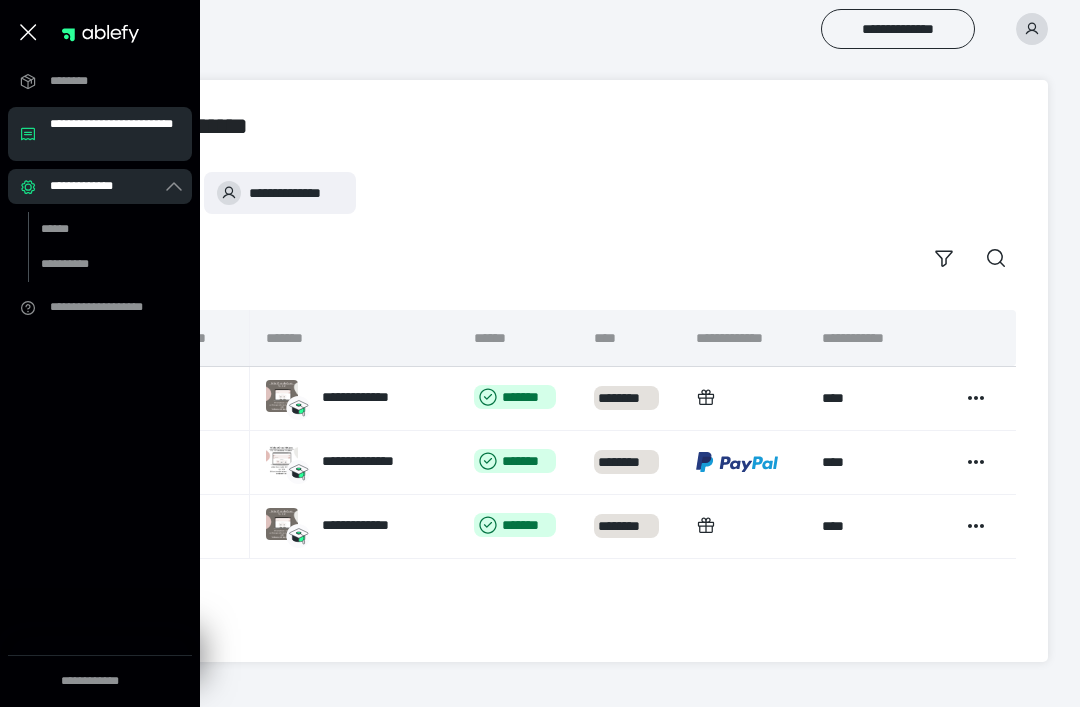 click on "**********" at bounding box center (115, 134) 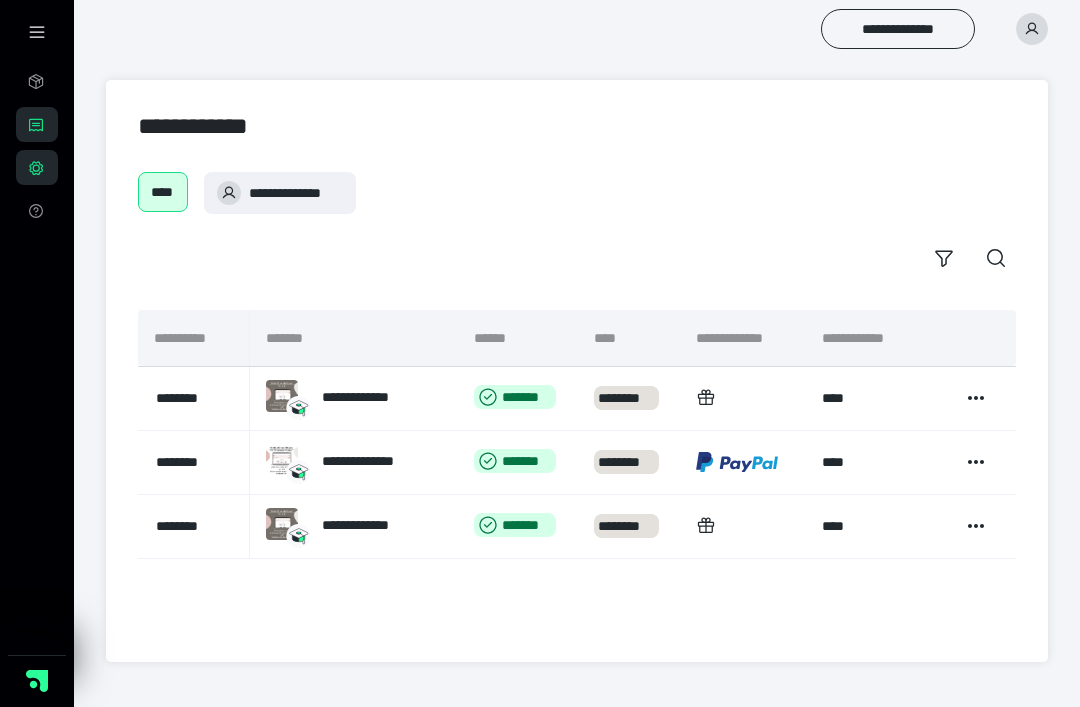 click on "********" at bounding box center [192, 462] 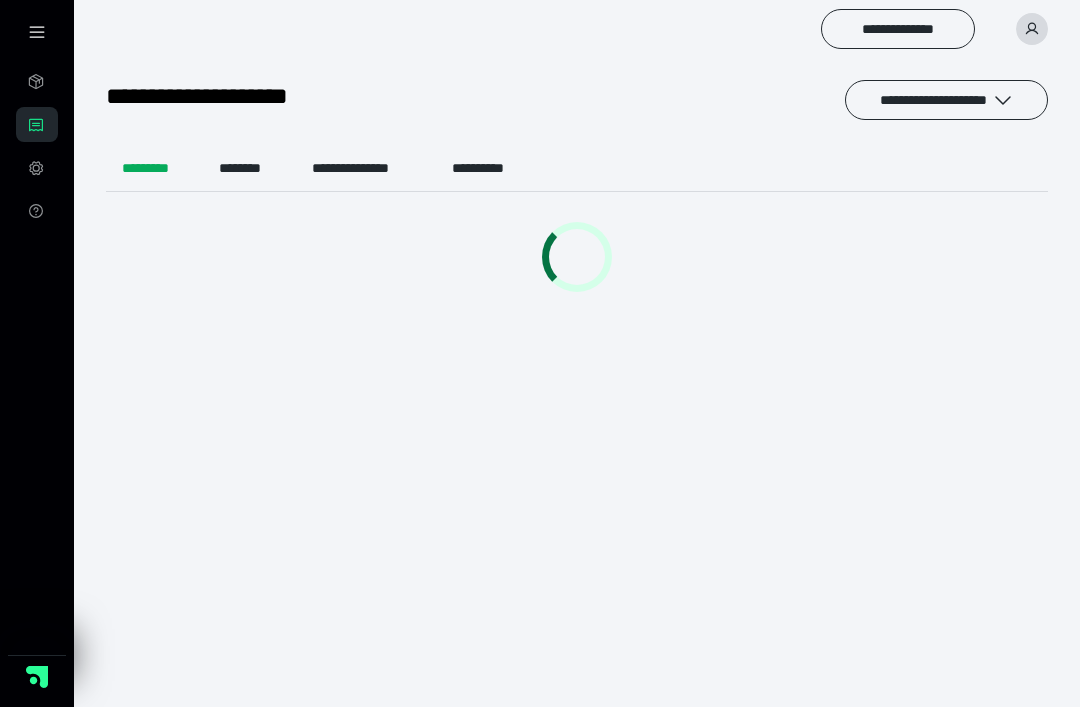 scroll, scrollTop: 0, scrollLeft: 0, axis: both 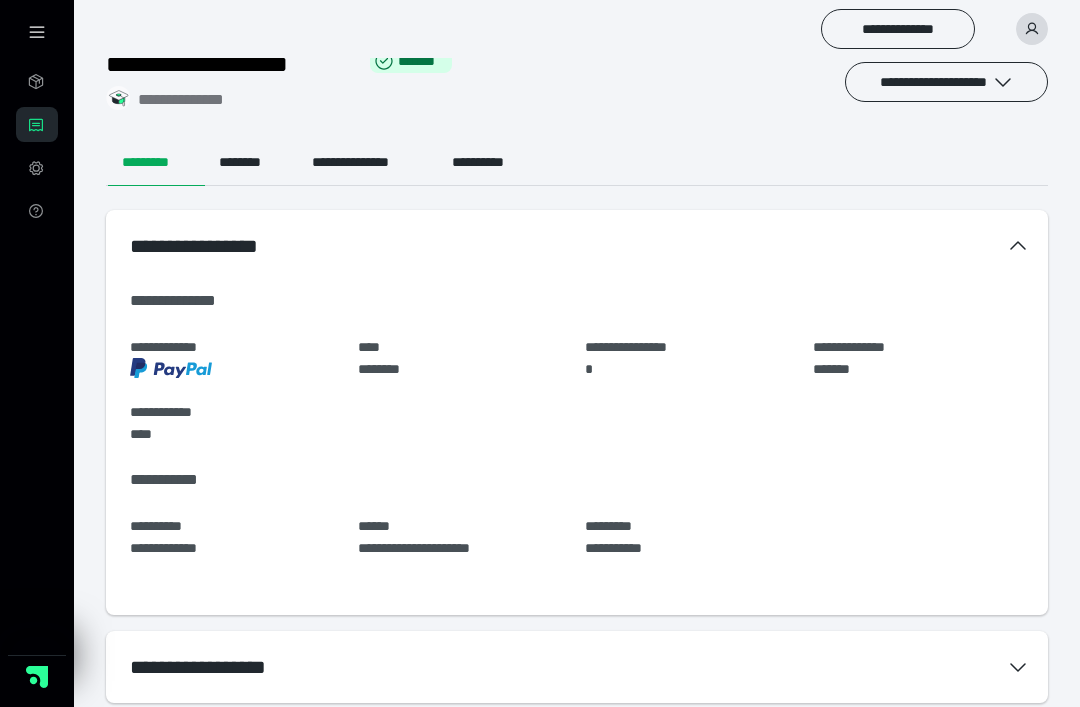 click on "**********" at bounding box center (577, 667) 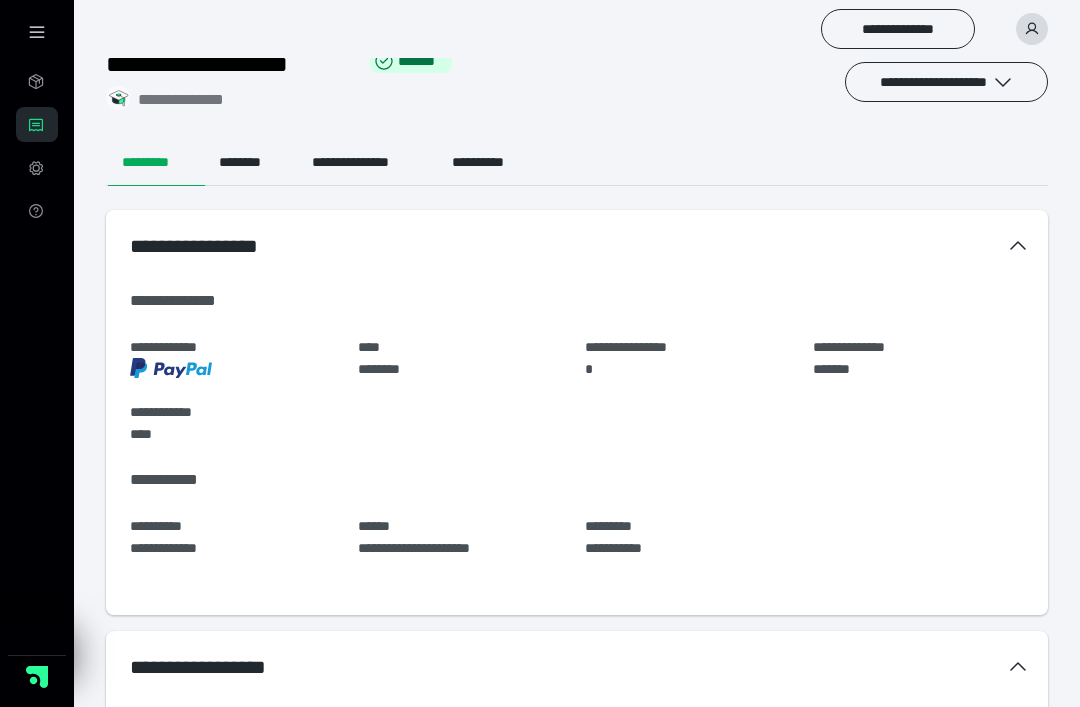 click on "**********" at bounding box center [577, 667] 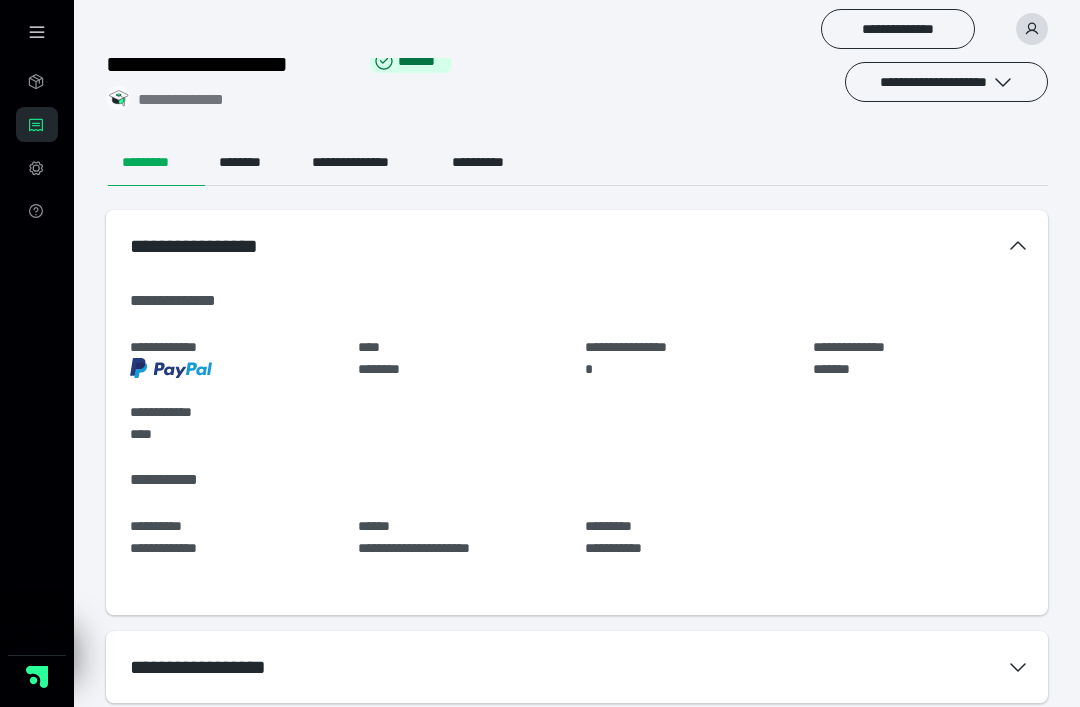 click 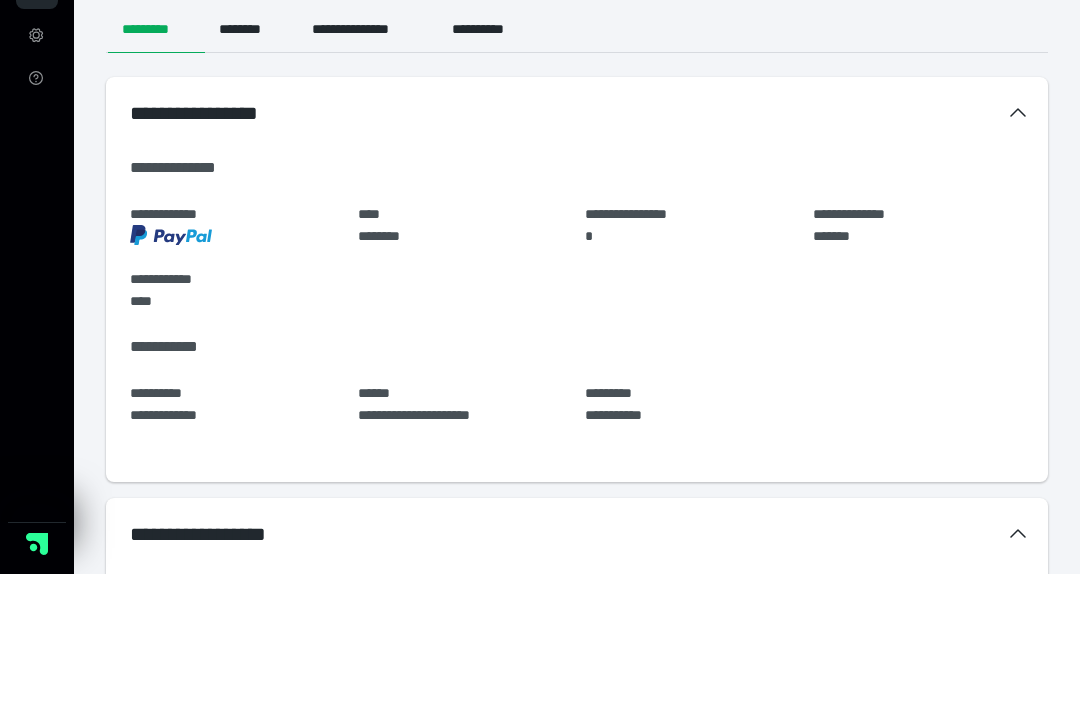 scroll, scrollTop: 111, scrollLeft: 0, axis: vertical 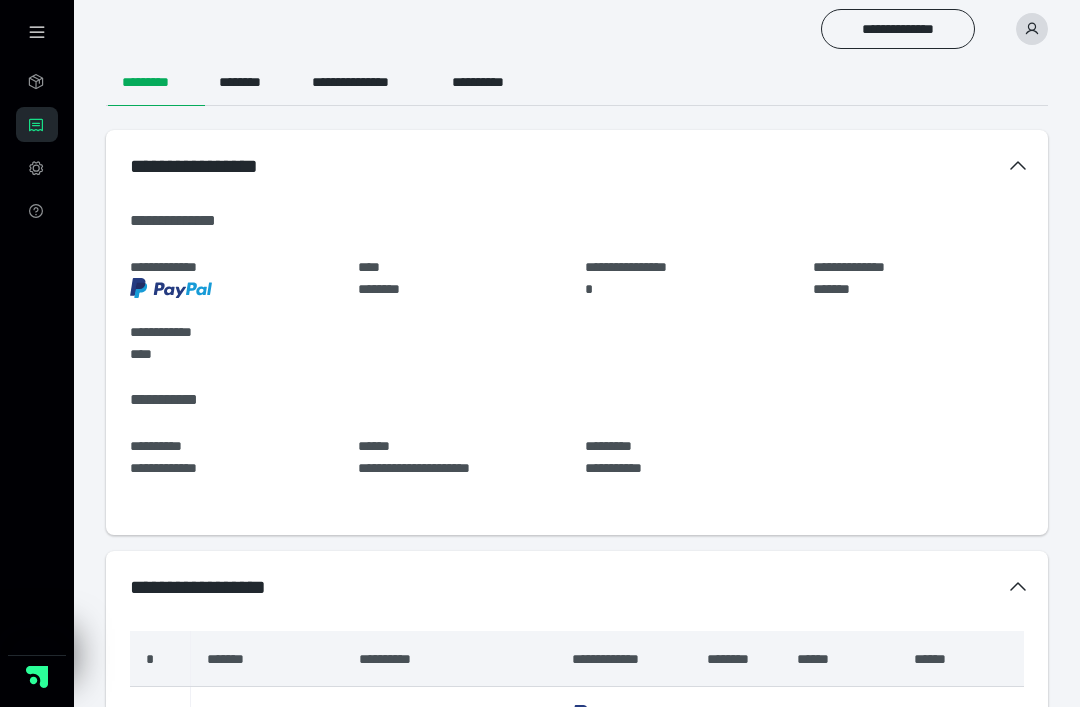 click on "*********" at bounding box center [730, 718] 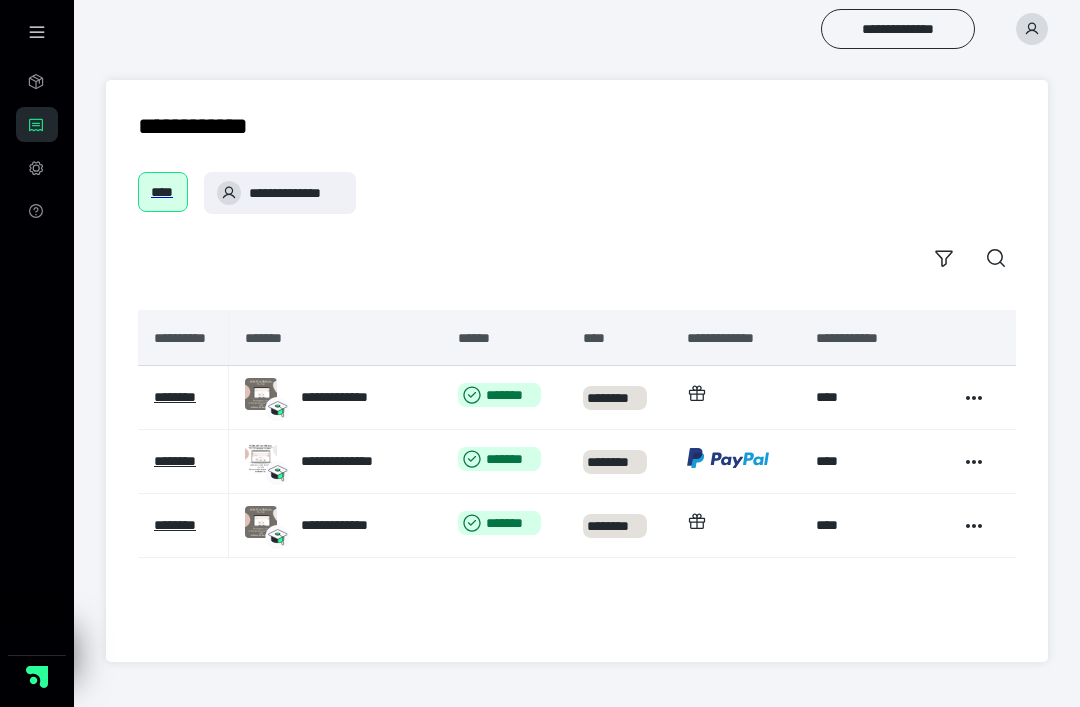 scroll, scrollTop: 0, scrollLeft: 0, axis: both 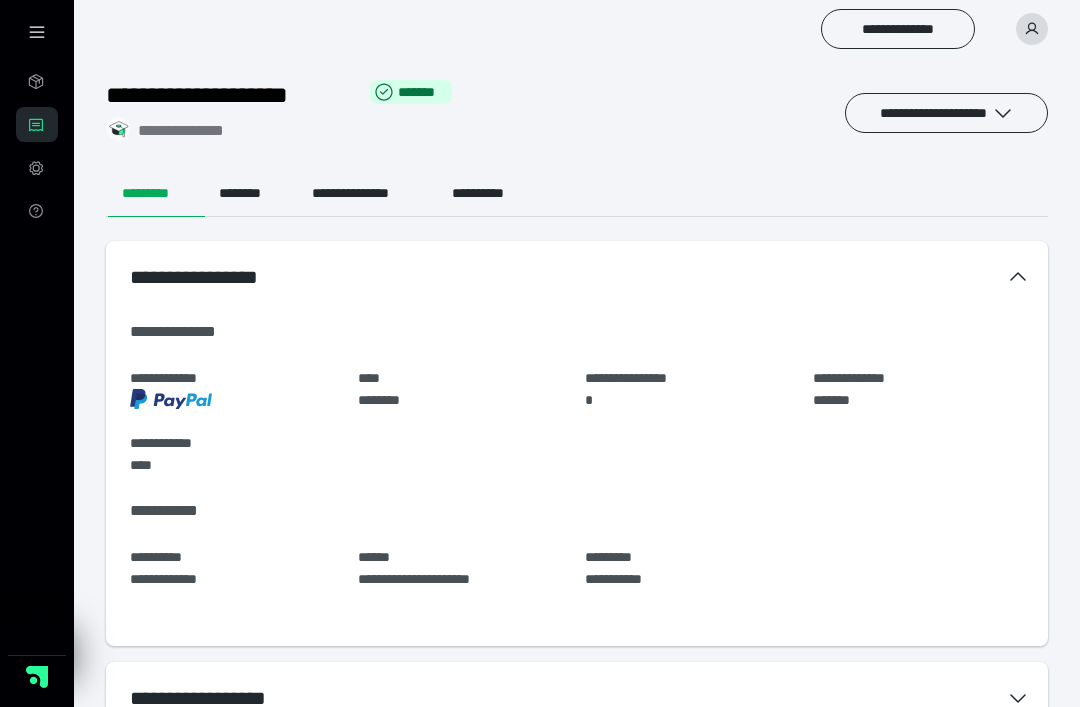 click at bounding box center [37, 32] 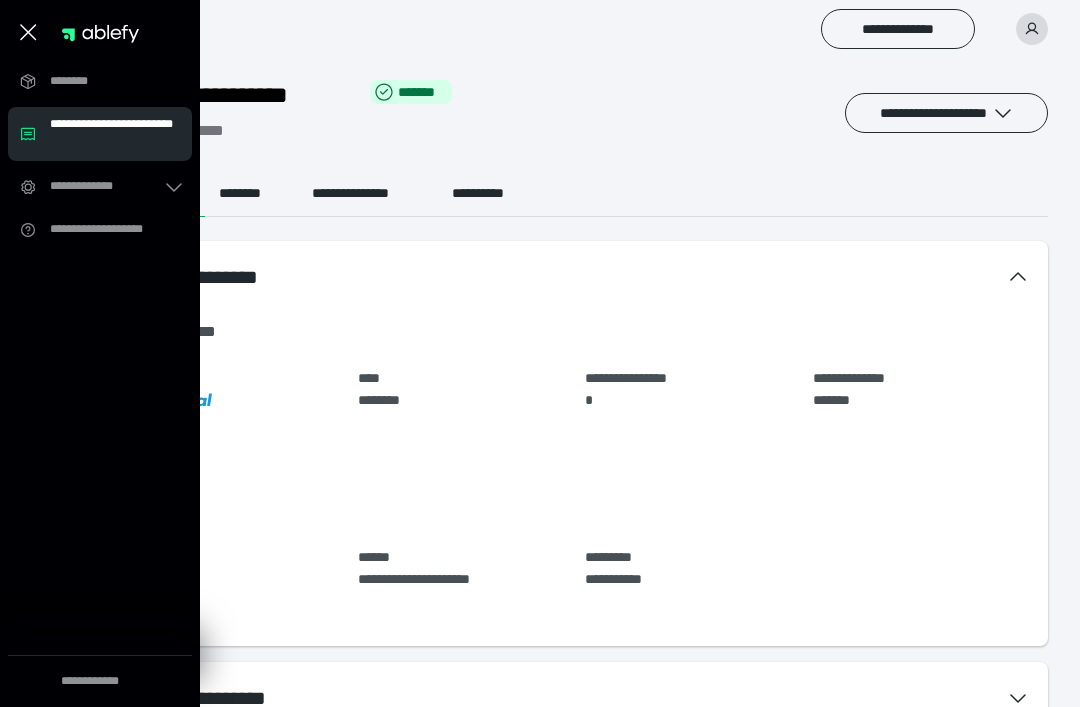 click on "********" at bounding box center (106, 81) 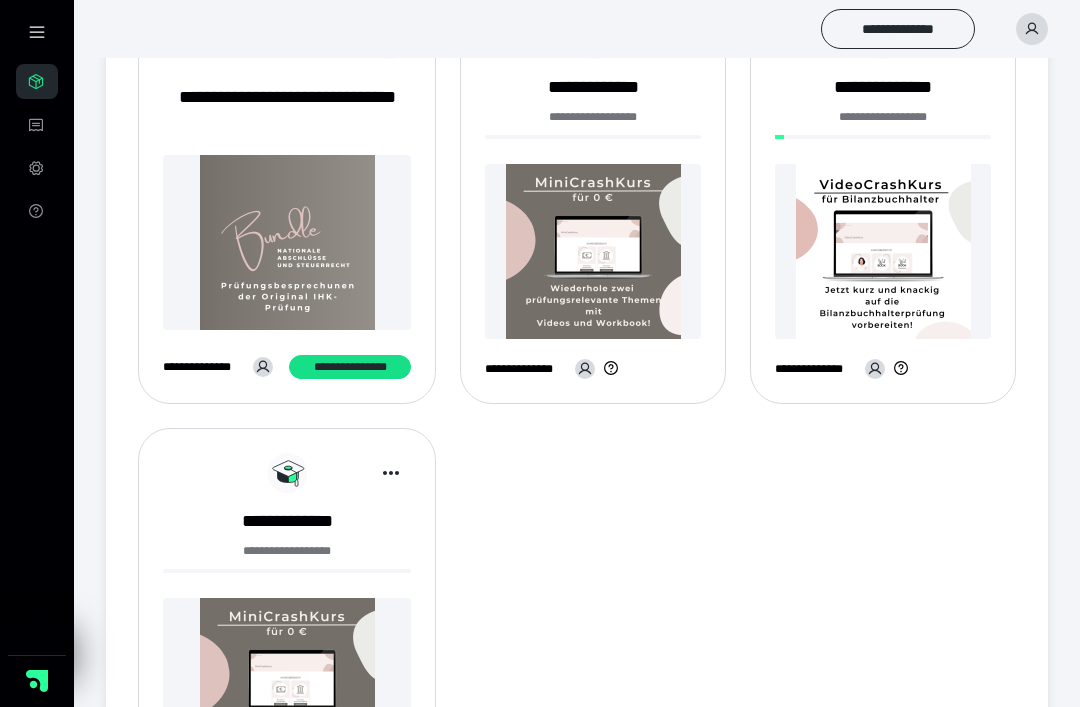 scroll, scrollTop: 327, scrollLeft: 0, axis: vertical 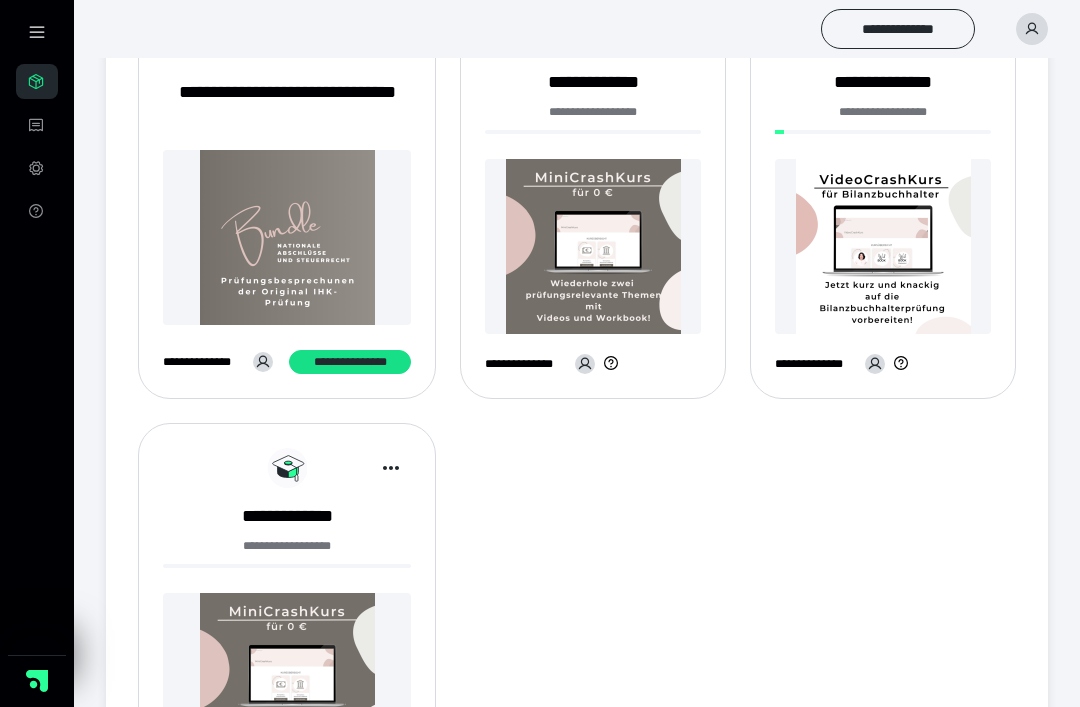 click at bounding box center (287, 680) 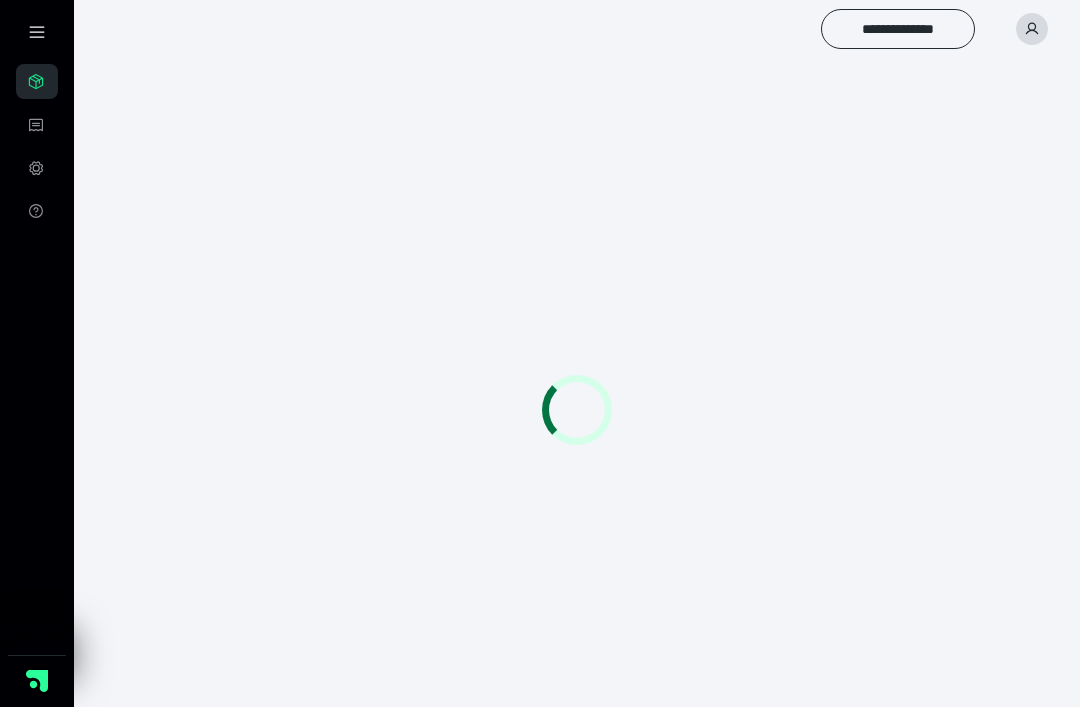 scroll, scrollTop: 0, scrollLeft: 0, axis: both 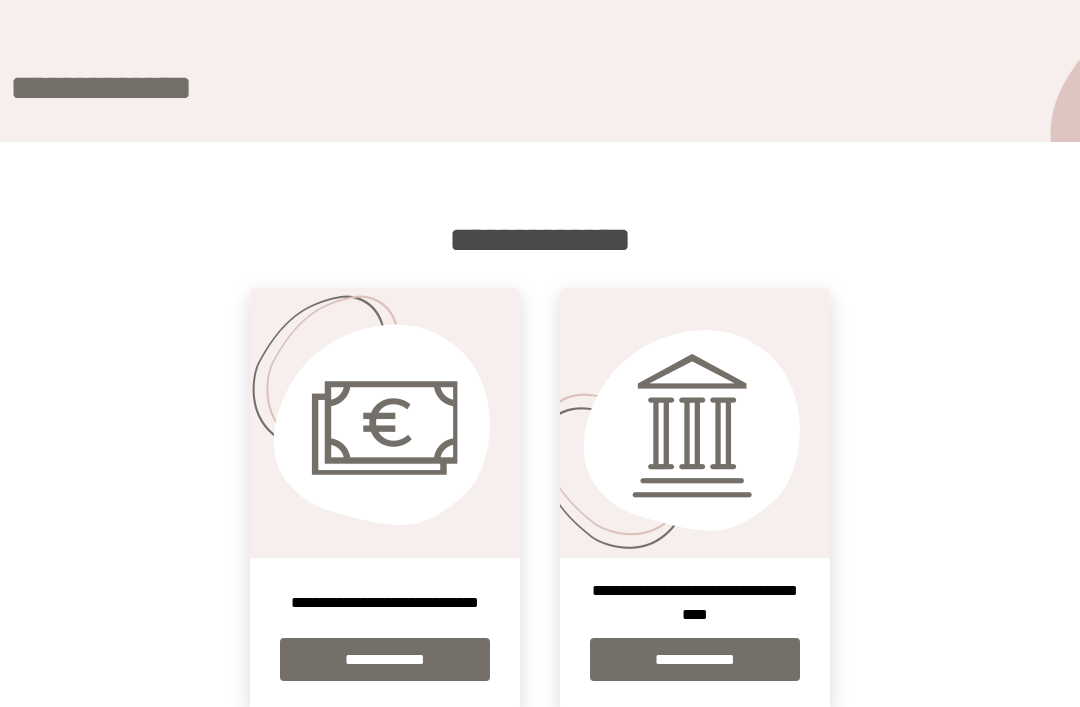 click on "**********" at bounding box center [385, 659] 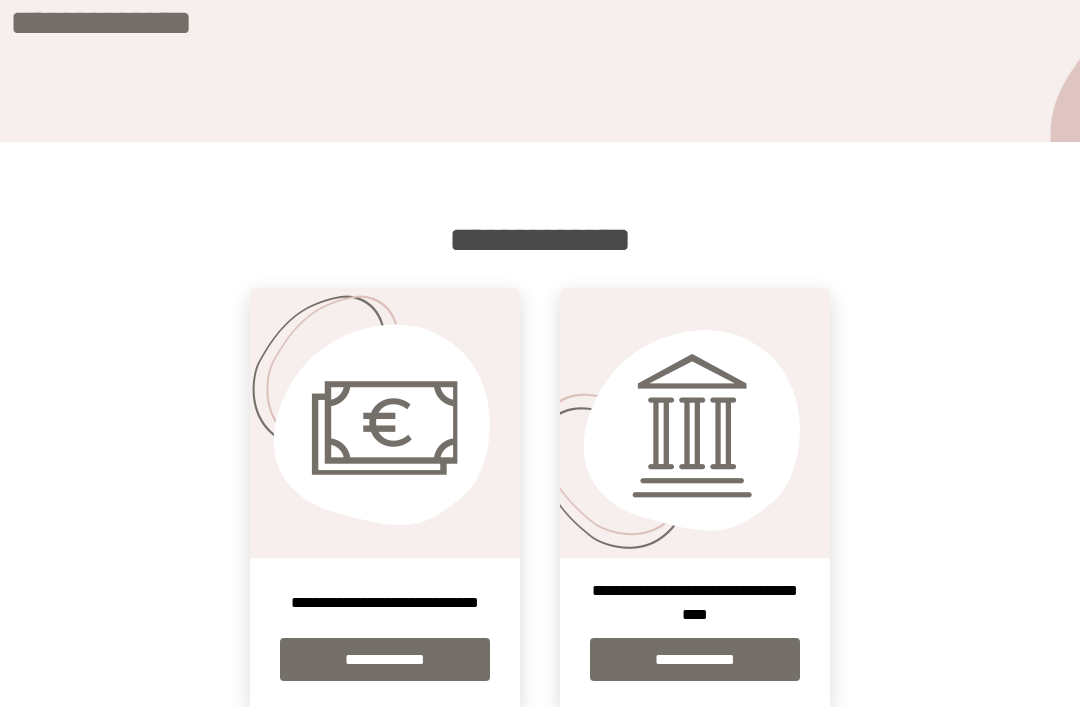 scroll, scrollTop: 0, scrollLeft: 0, axis: both 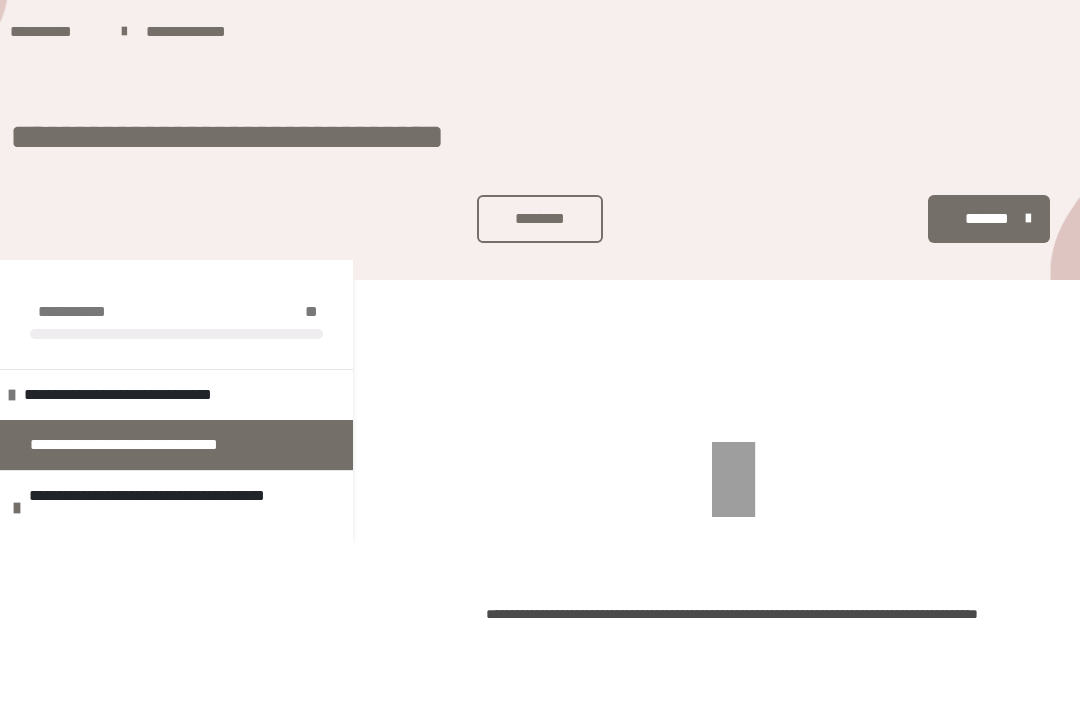 click on "**********" at bounding box center (56, 32) 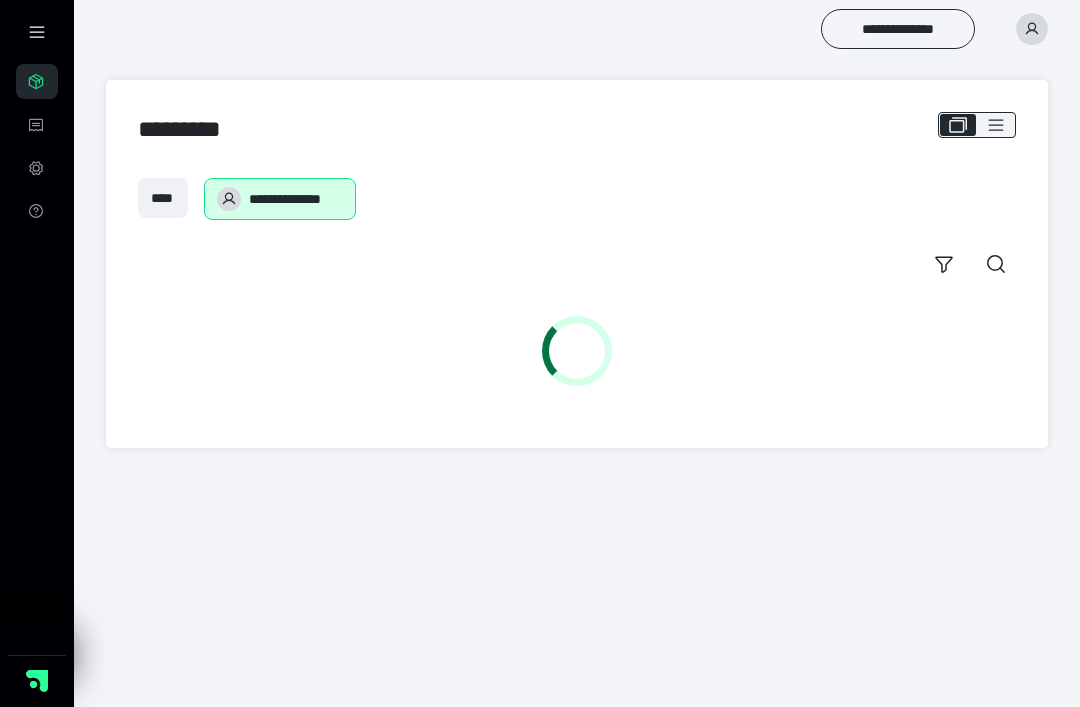 scroll, scrollTop: 0, scrollLeft: 0, axis: both 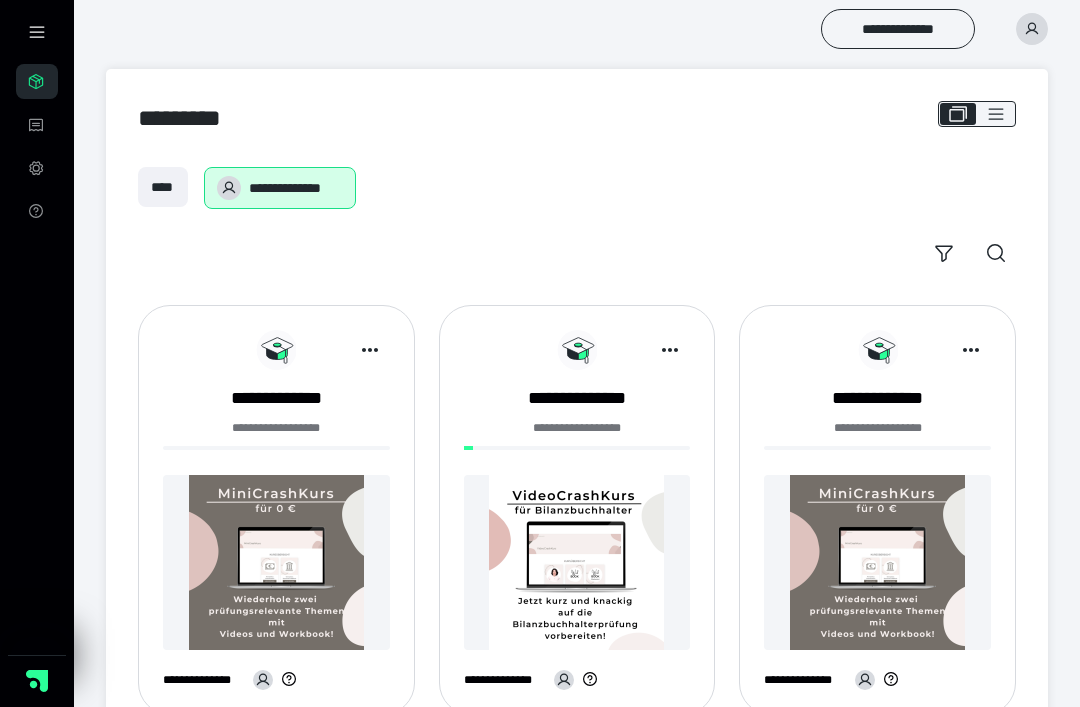 click at bounding box center [577, 562] 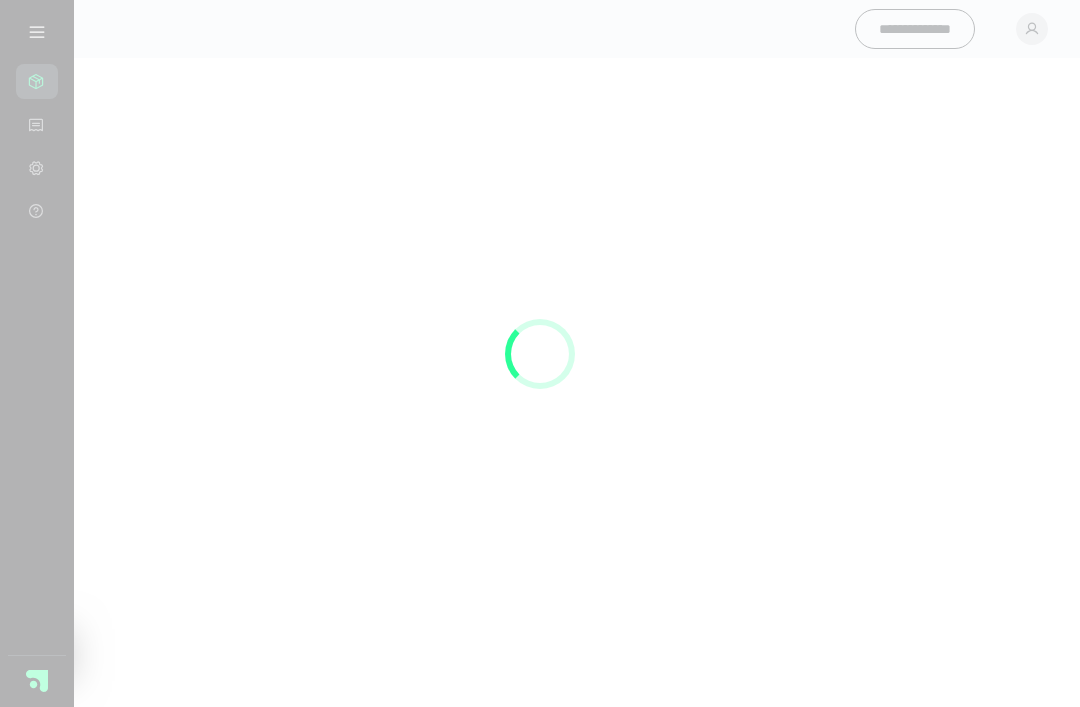 scroll, scrollTop: 0, scrollLeft: 0, axis: both 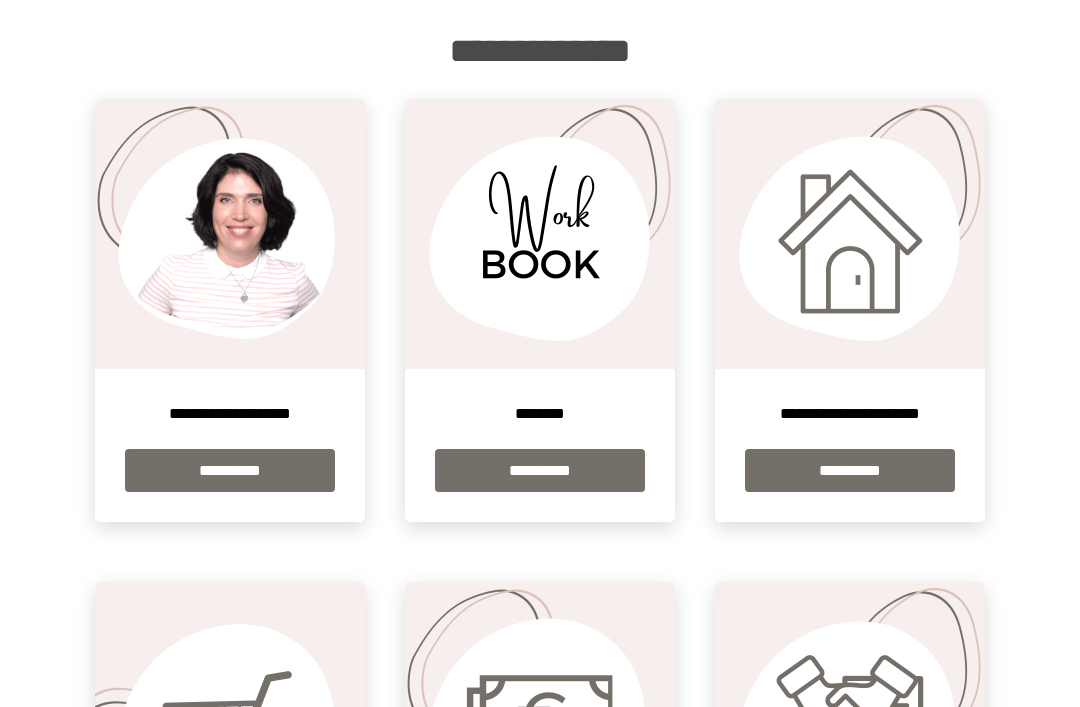 click on "**********" at bounding box center (230, 470) 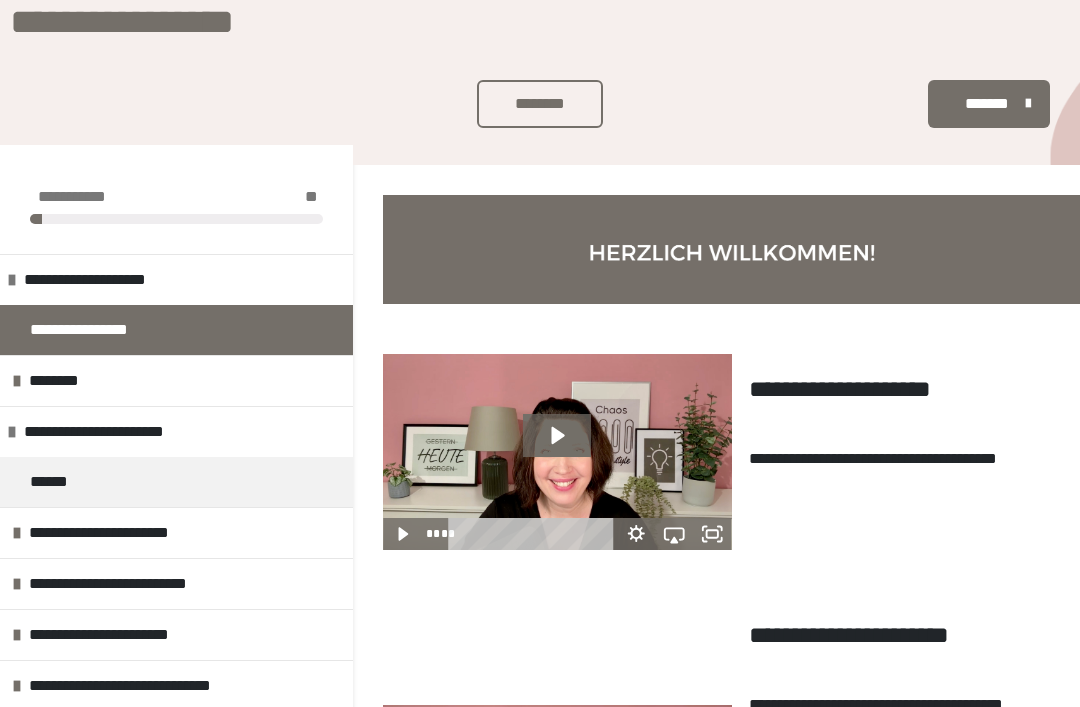scroll, scrollTop: 85, scrollLeft: 0, axis: vertical 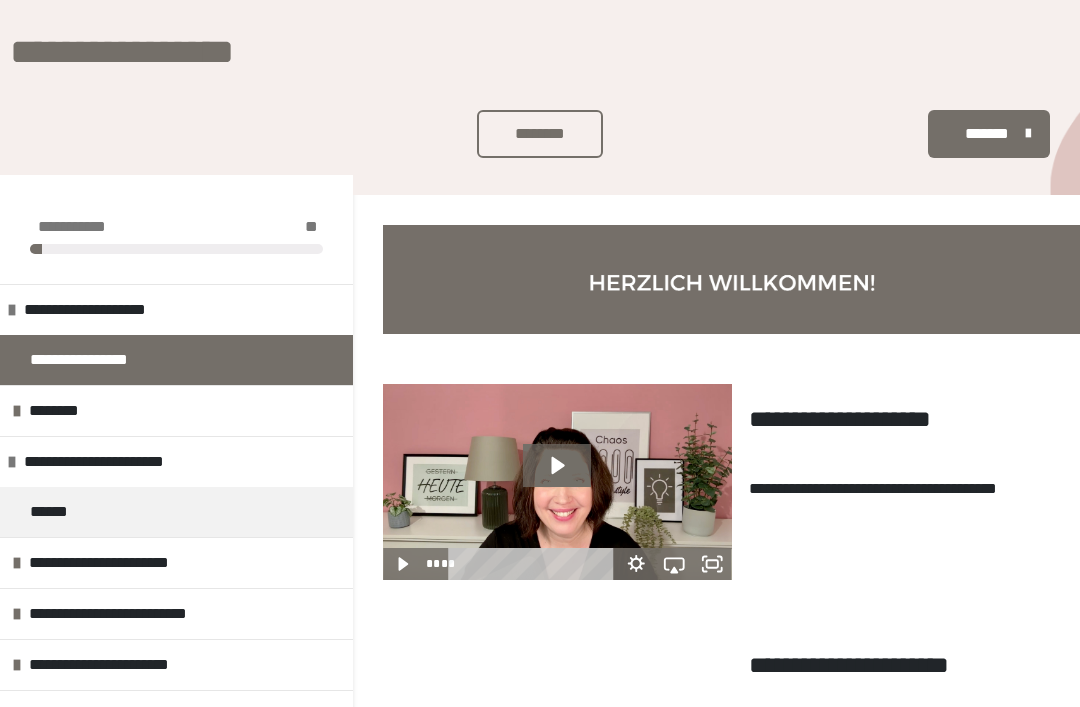 click on "**********" at bounding box center [176, 227] 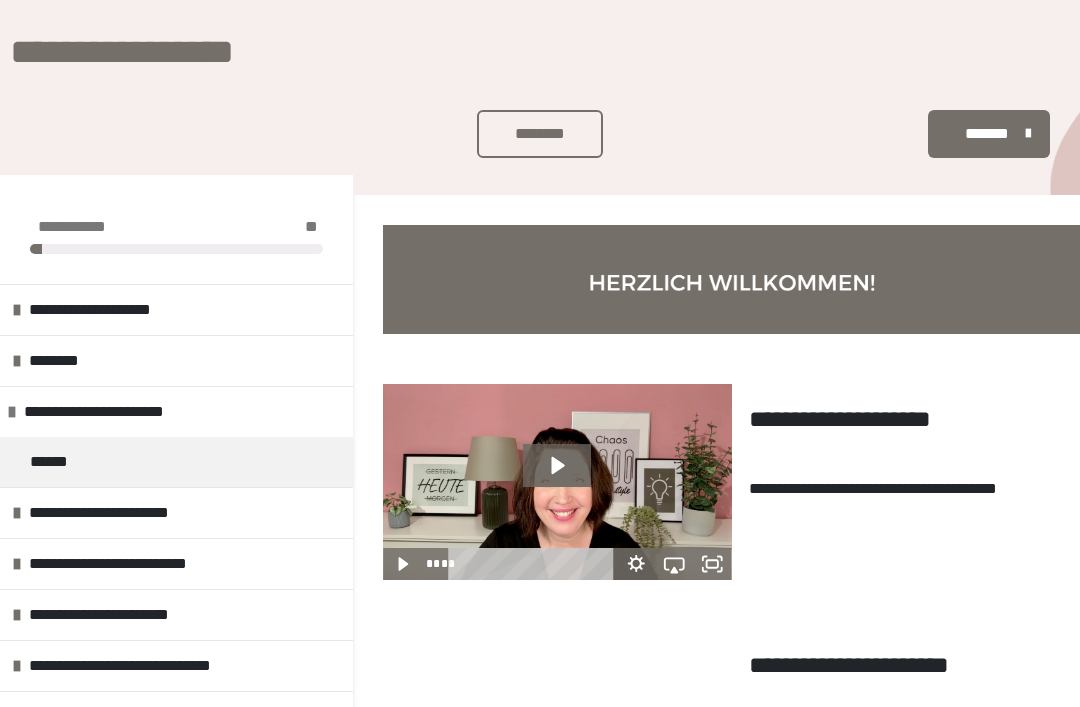 click on "**********" at bounding box center [118, 310] 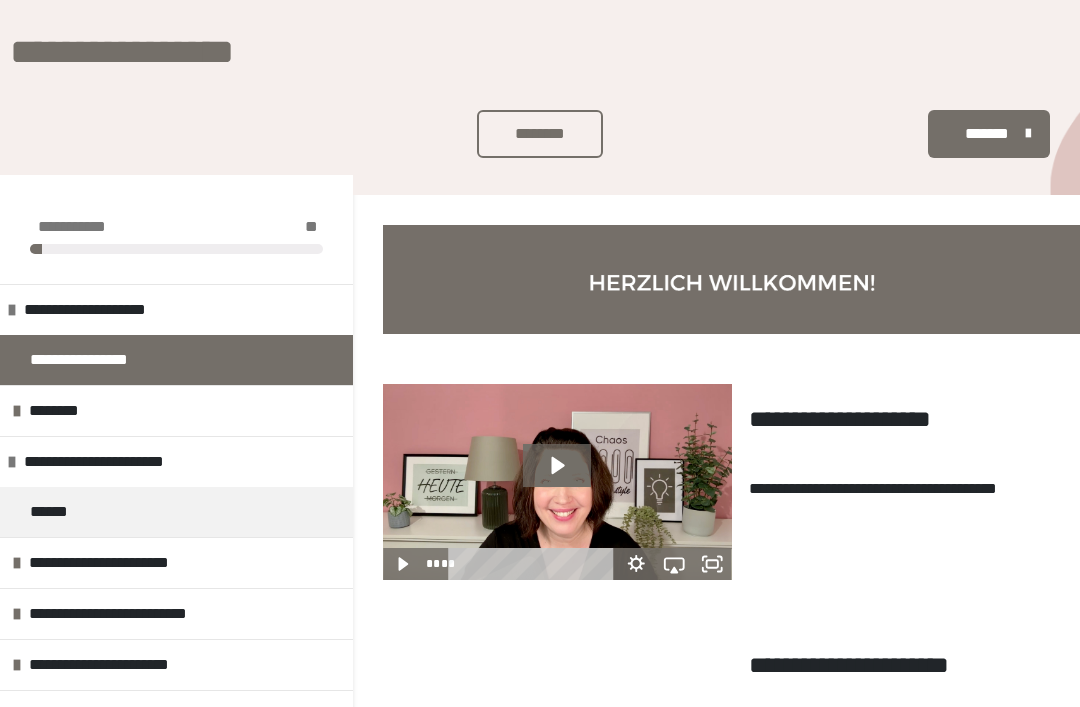 click on "**********" at bounding box center (113, 310) 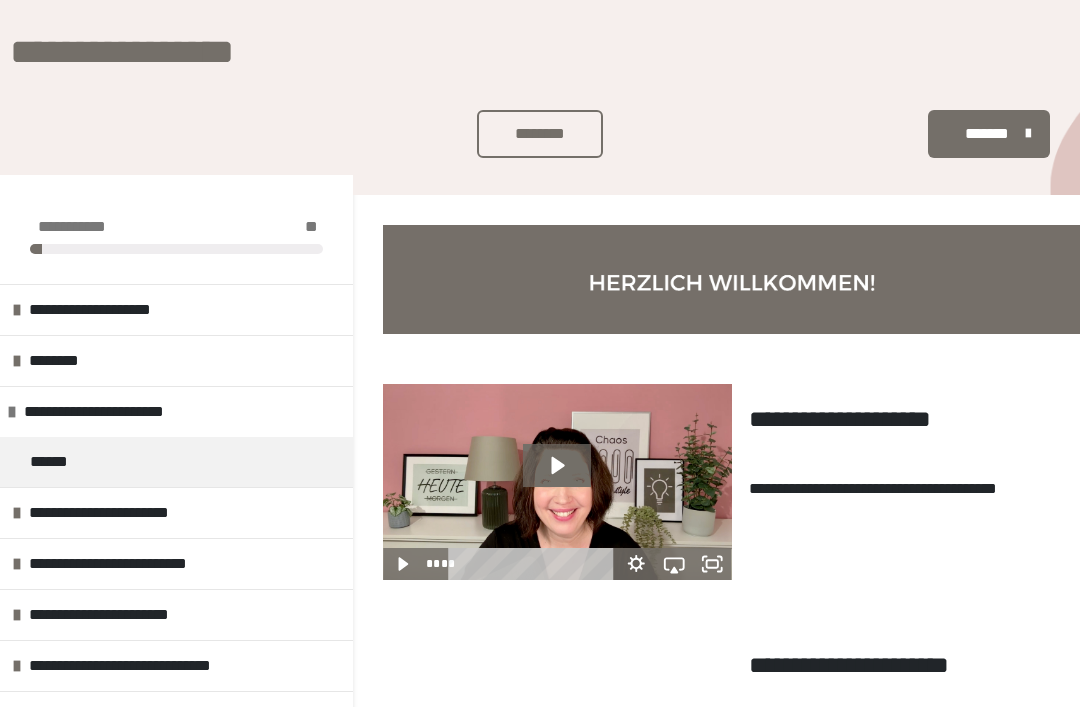 click on "**********" at bounding box center [72, 227] 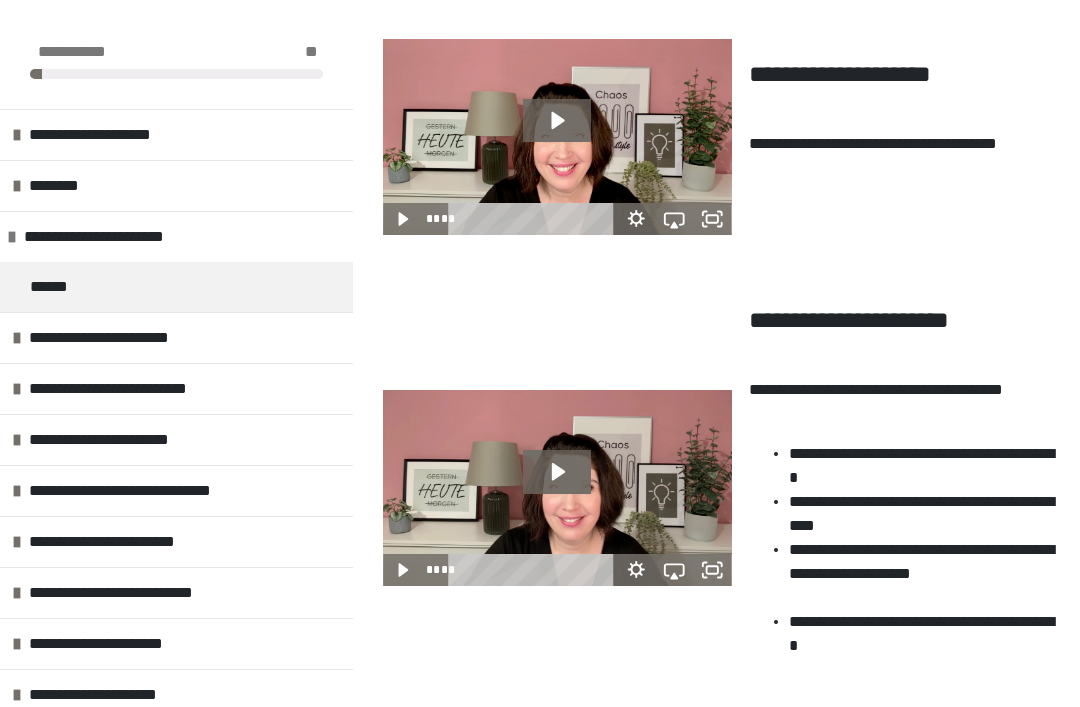 scroll, scrollTop: 431, scrollLeft: 0, axis: vertical 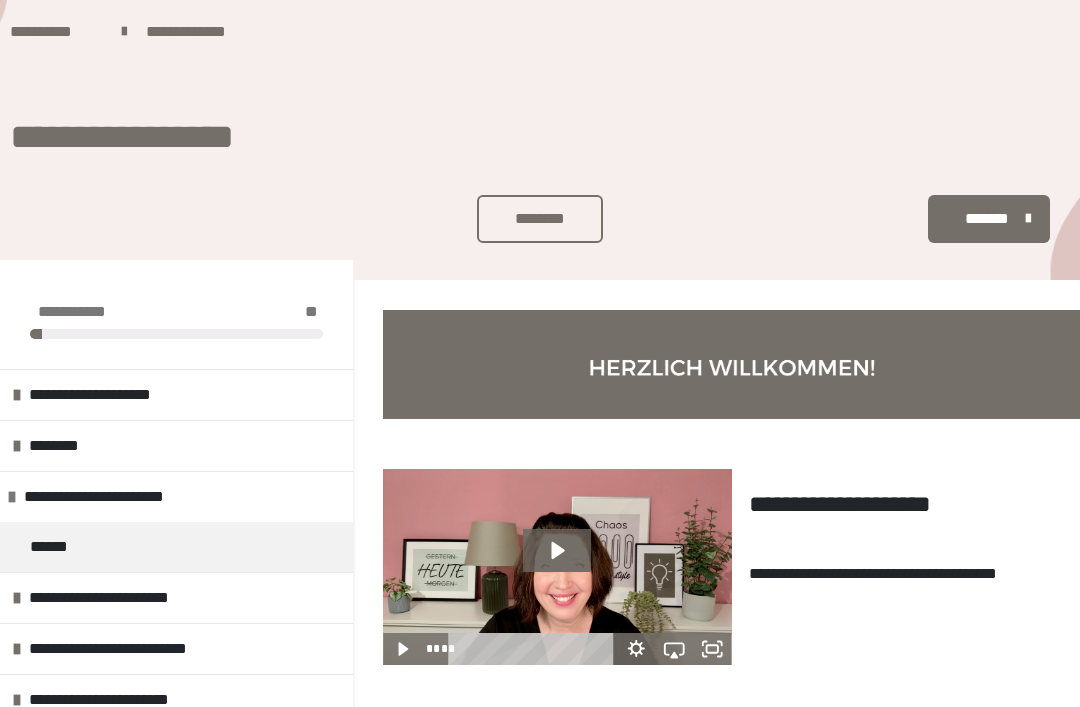 click on "**********" at bounding box center (176, 312) 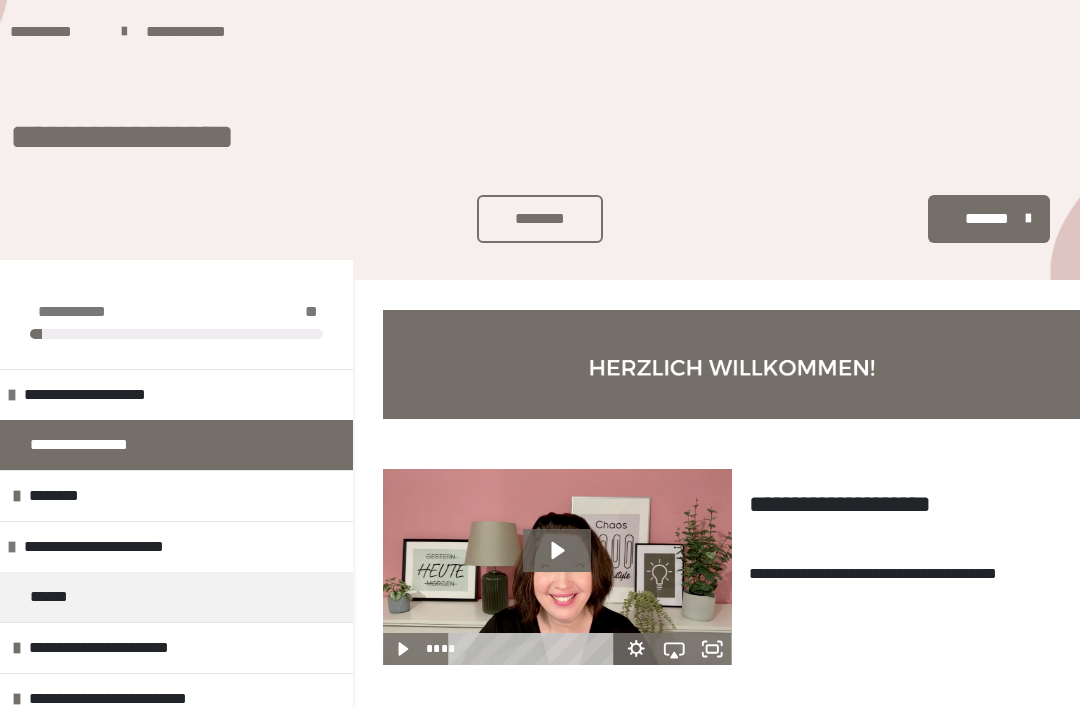 click on "**********" at bounding box center (176, 312) 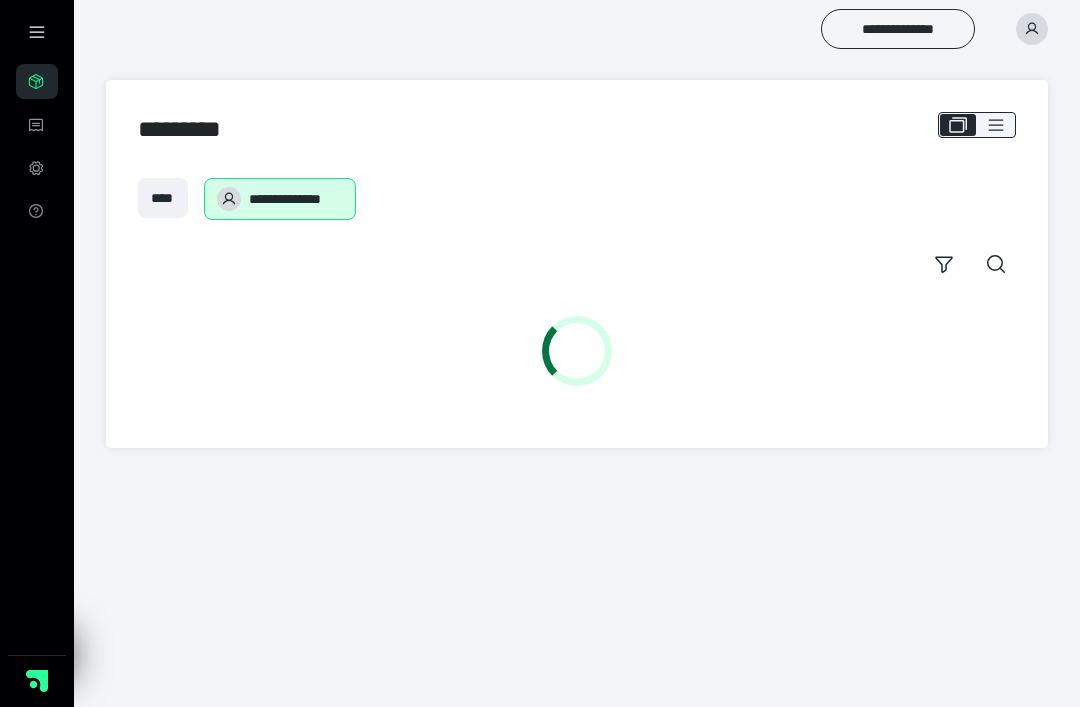 scroll, scrollTop: 0, scrollLeft: 0, axis: both 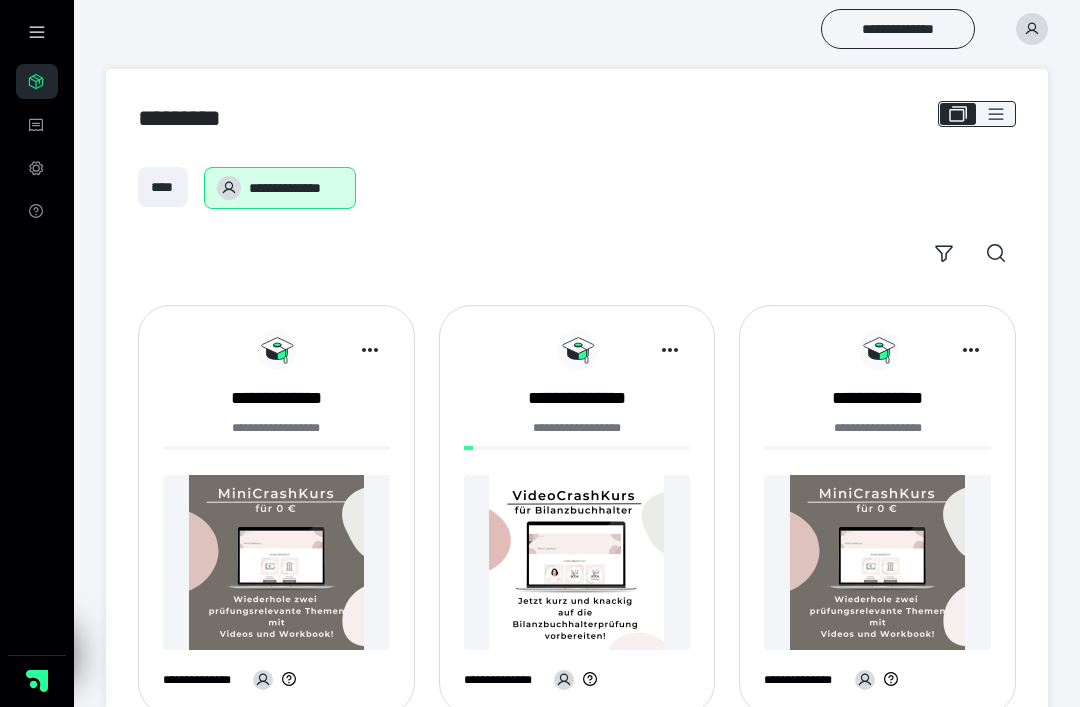 click on "**********" at bounding box center [577, 398] 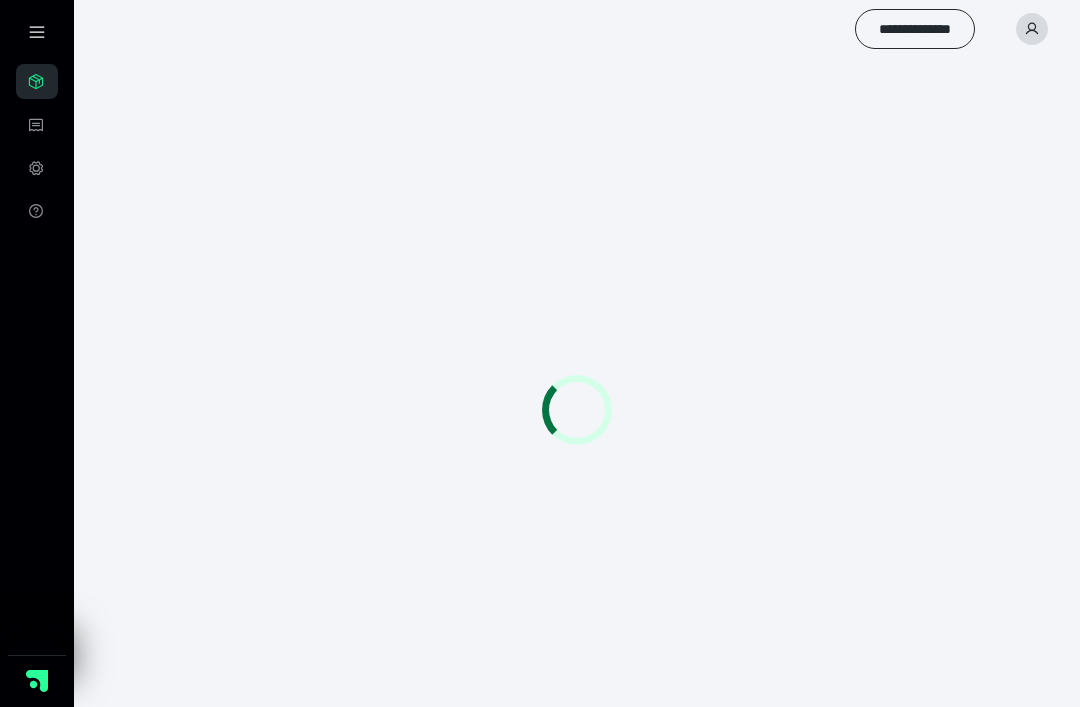 scroll, scrollTop: 0, scrollLeft: 0, axis: both 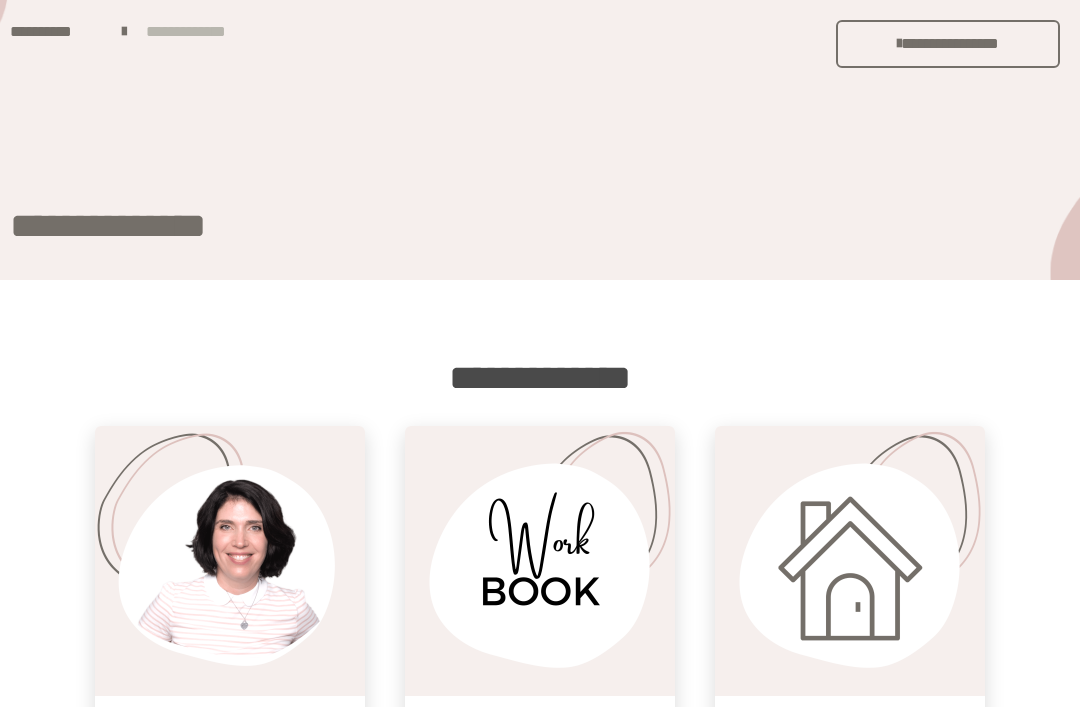 click on "**********" at bounding box center (948, 44) 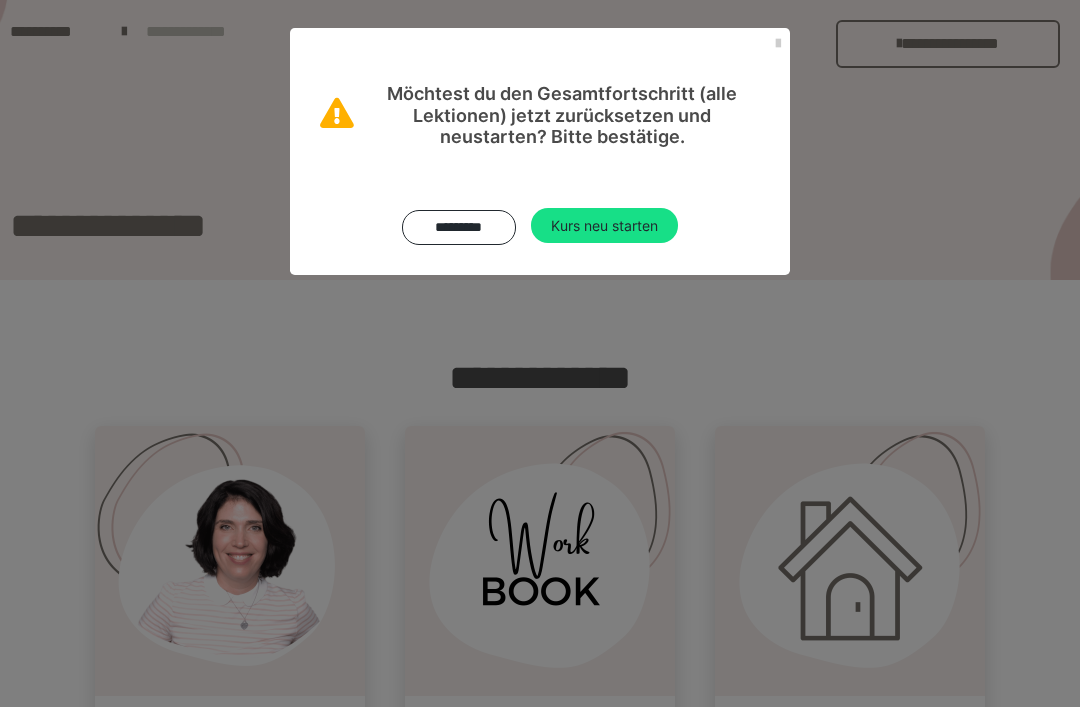 click on "Kurs neu starten" at bounding box center [604, 226] 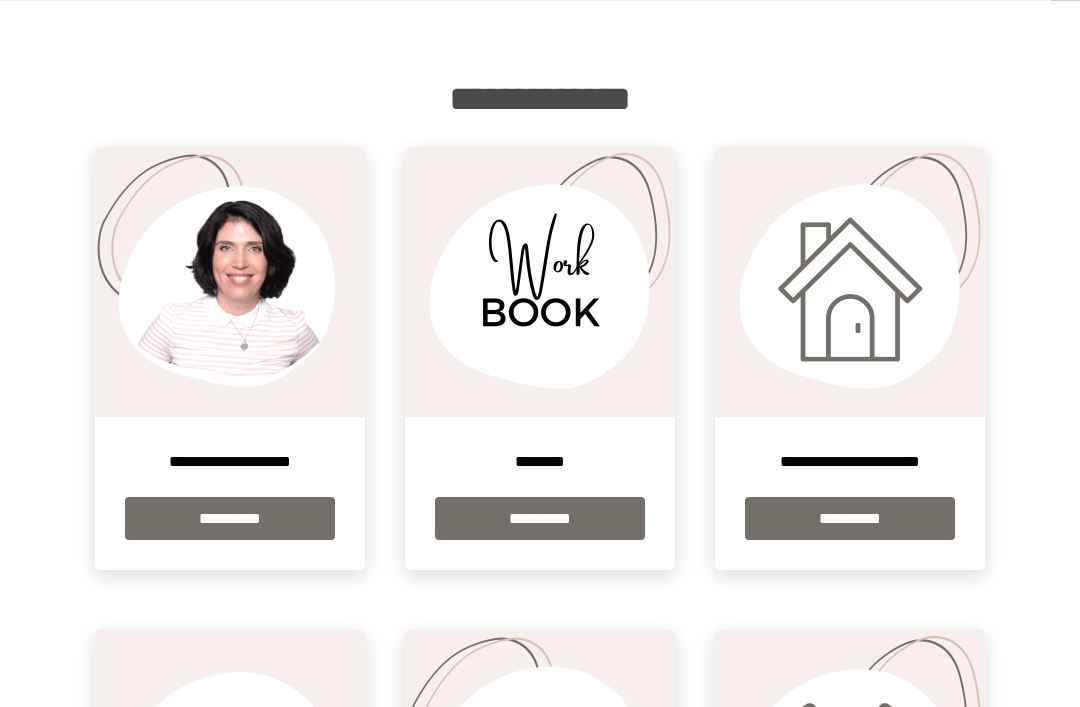 scroll, scrollTop: 279, scrollLeft: 0, axis: vertical 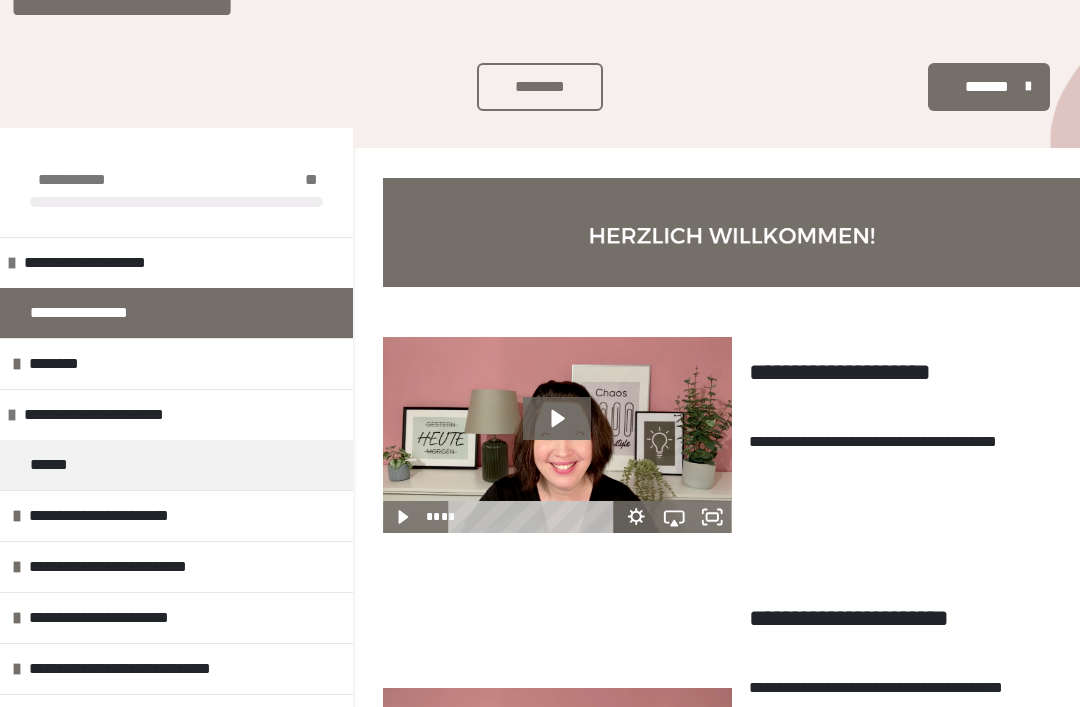click 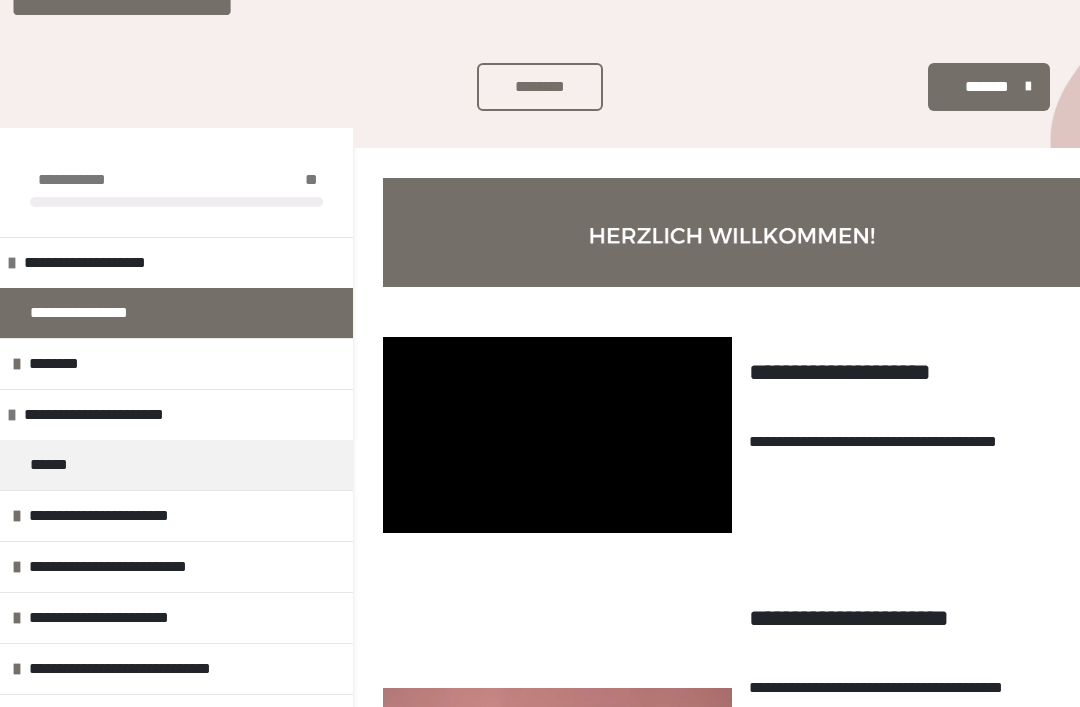 click at bounding box center [557, 435] 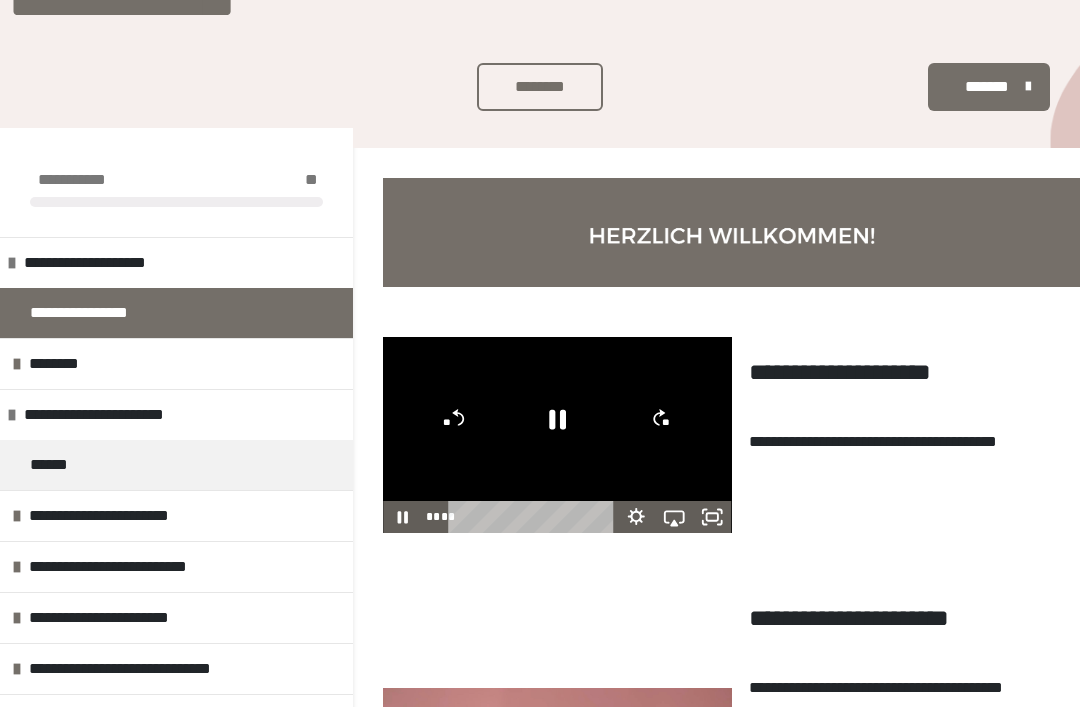 click 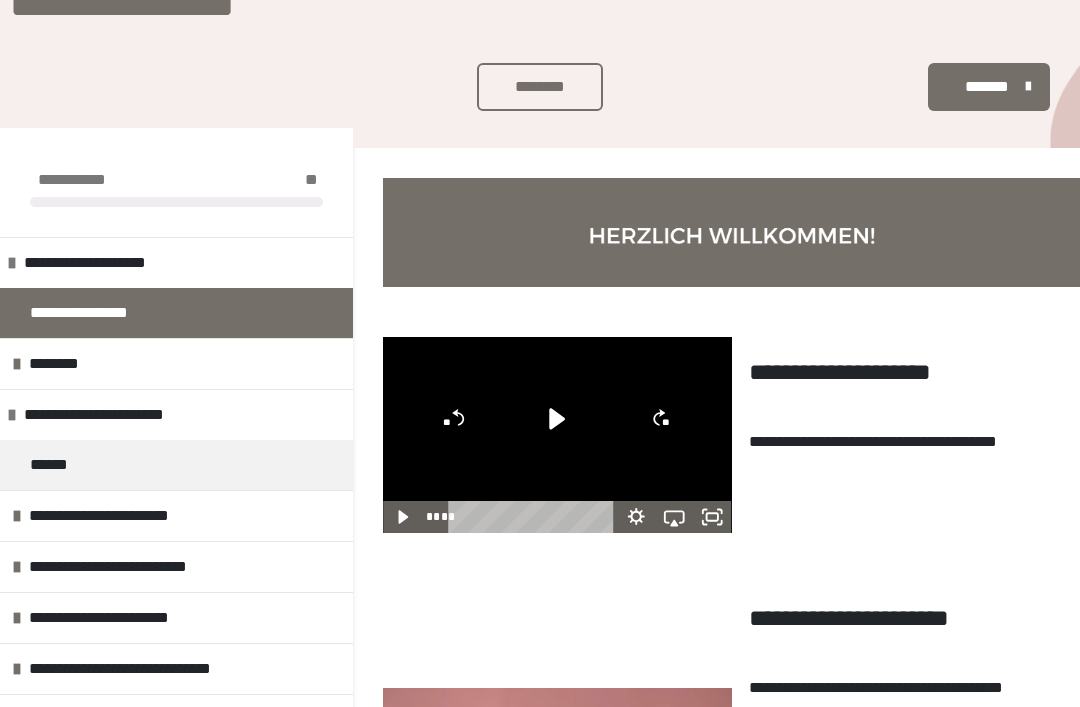 click 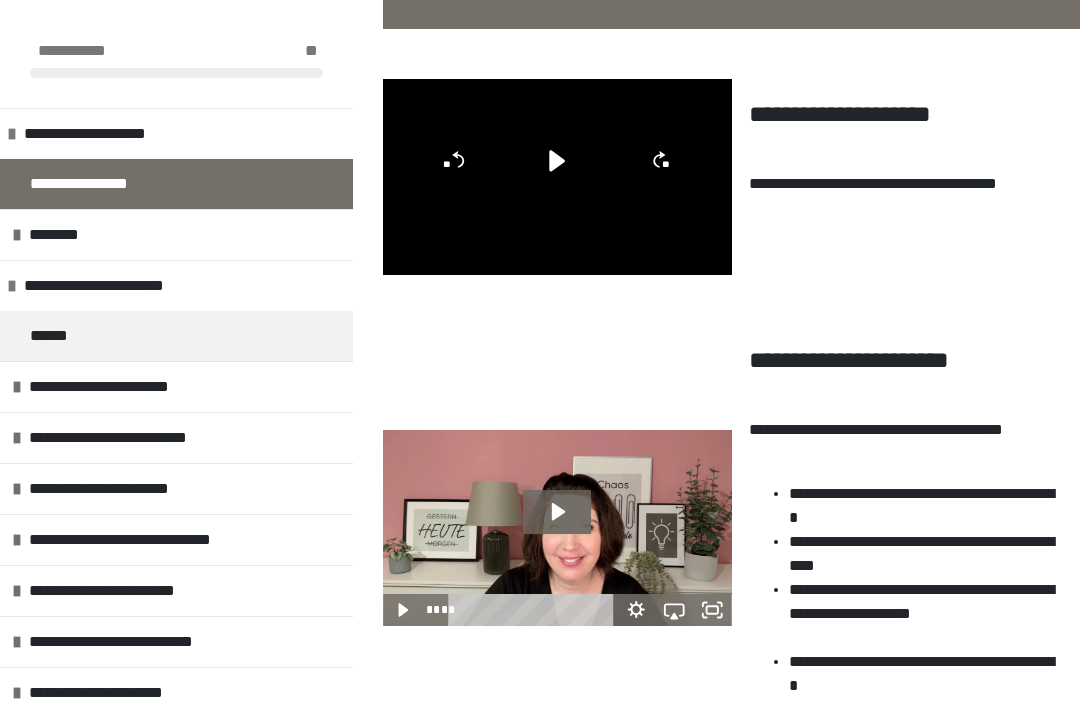 scroll, scrollTop: 390, scrollLeft: 0, axis: vertical 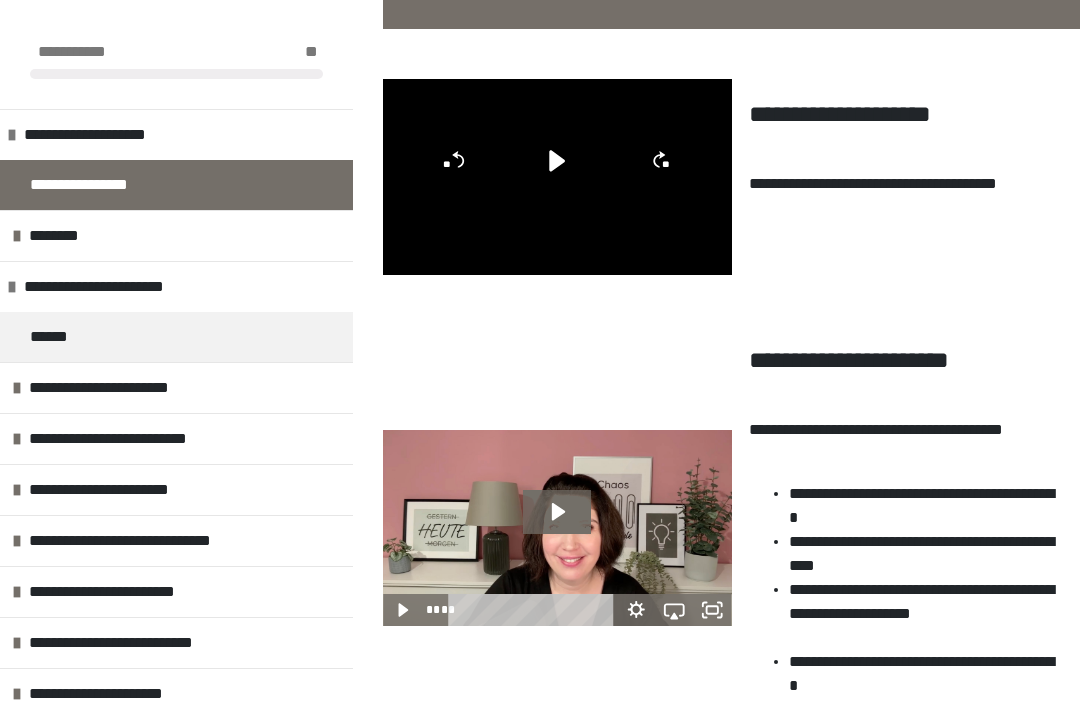 click on "********" at bounding box center (70, 236) 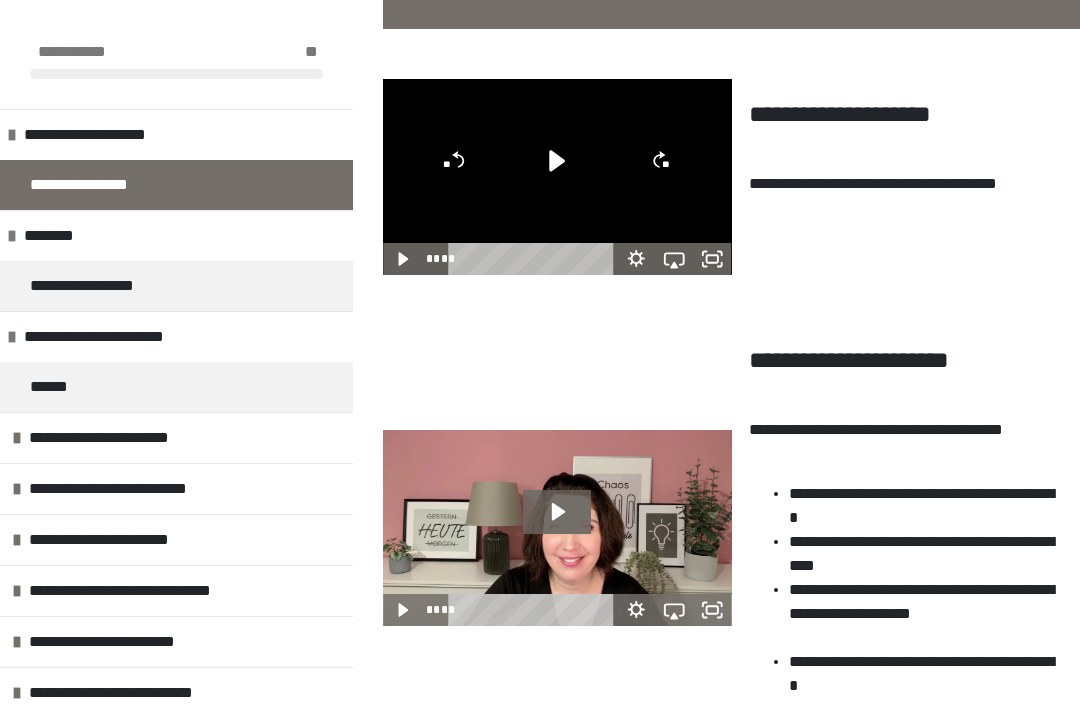 click on "********" at bounding box center (65, 236) 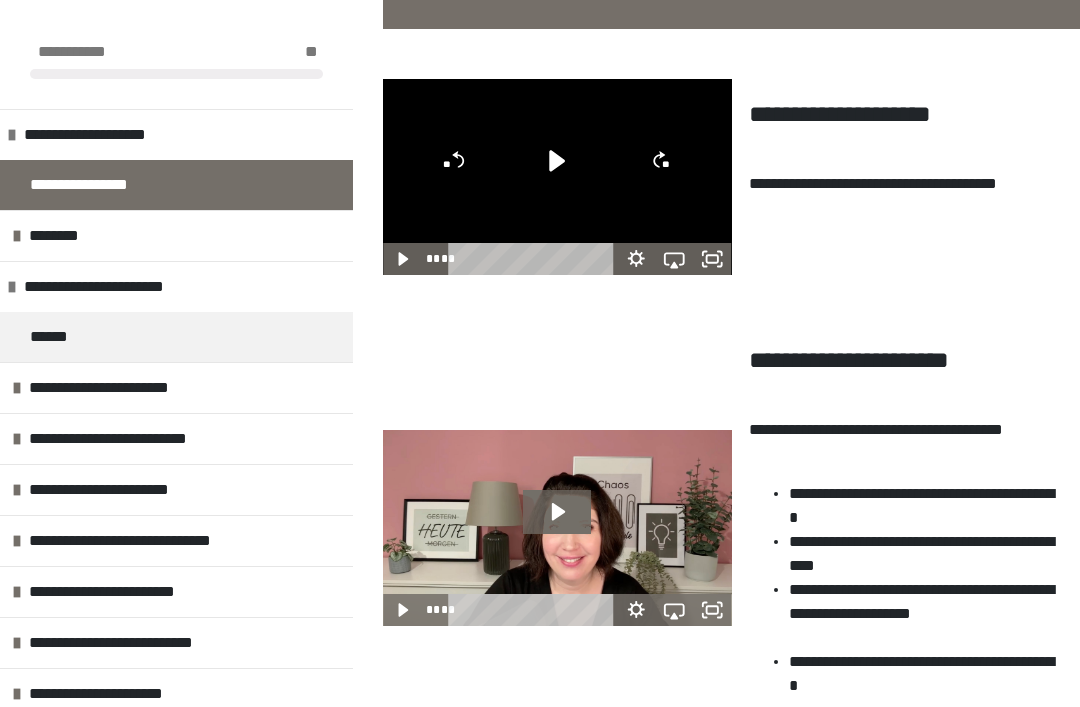 click on "********" at bounding box center [70, 236] 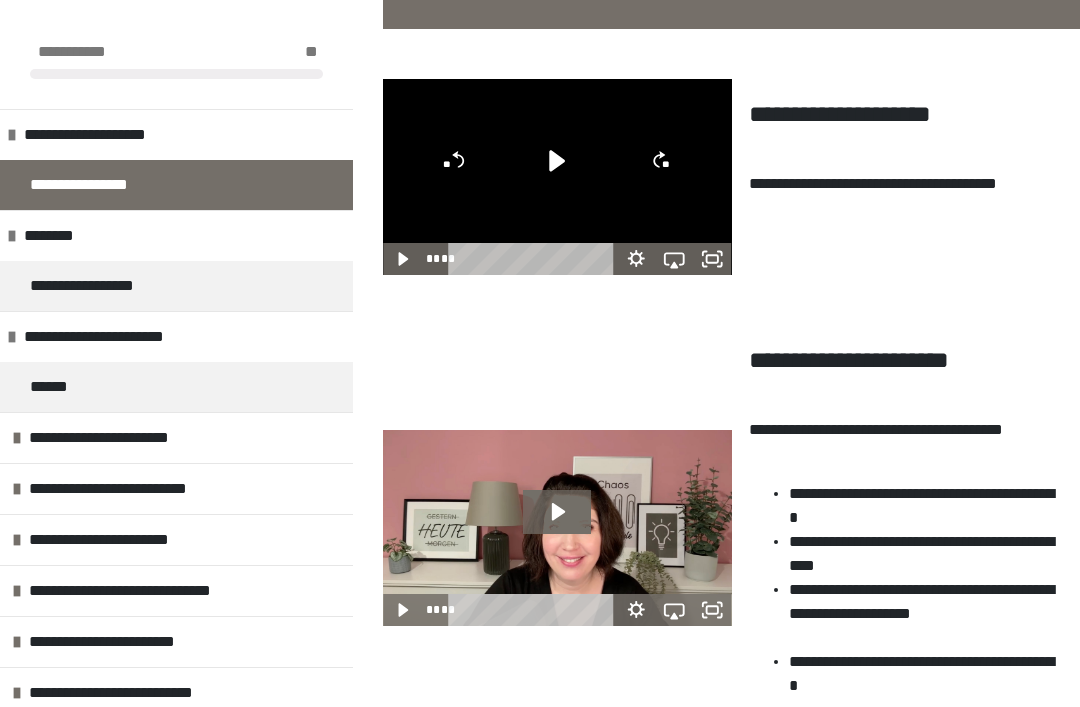 click on "********" at bounding box center [65, 236] 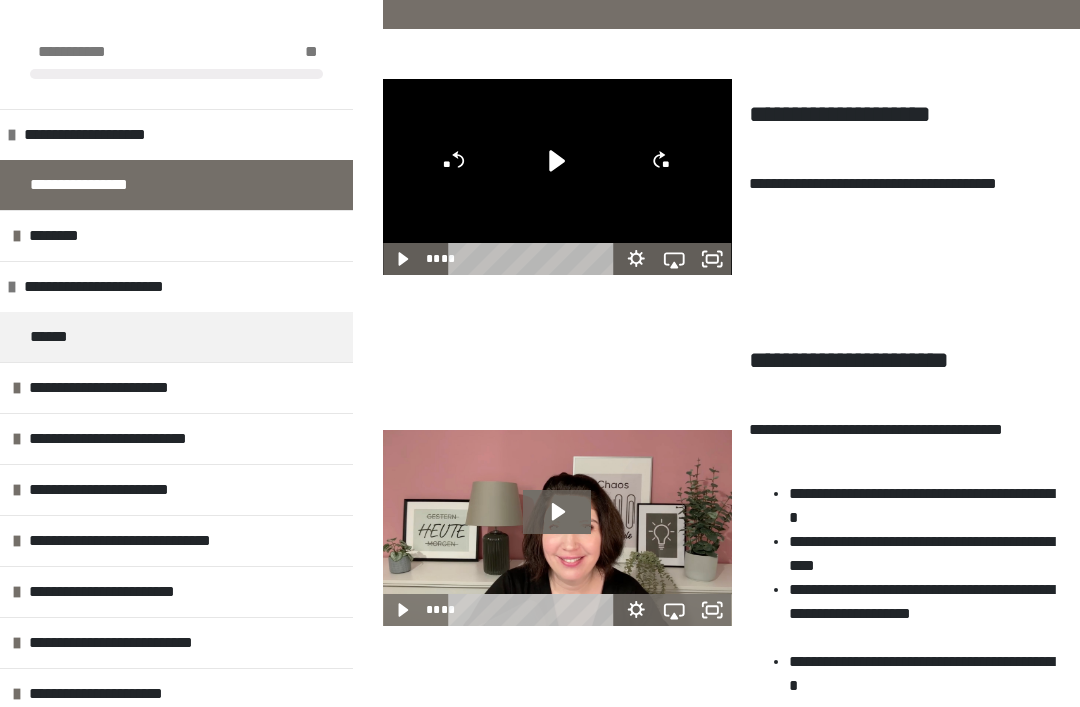 click on "********" at bounding box center [70, 236] 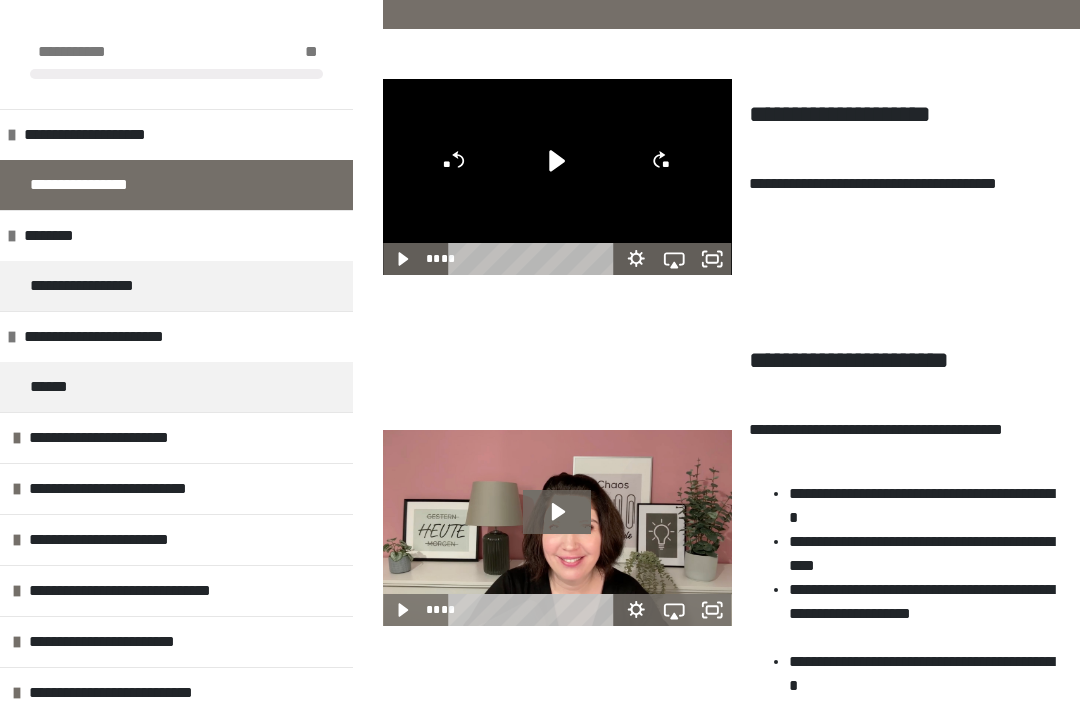 click on "**********" at bounding box center (115, 286) 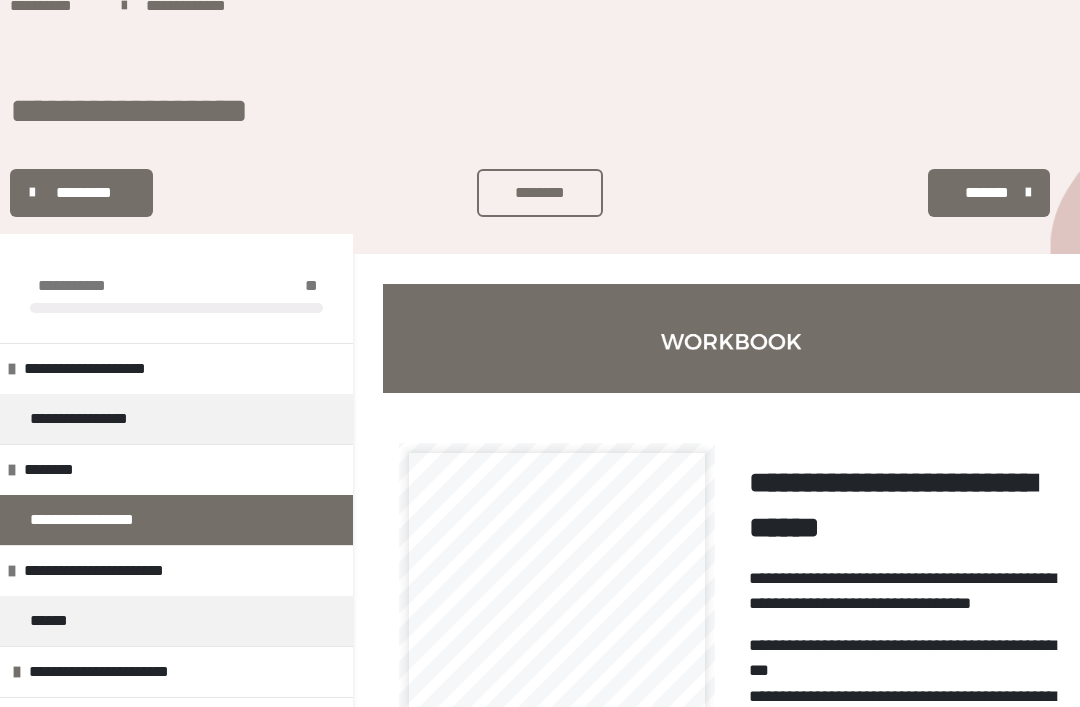 scroll, scrollTop: 26, scrollLeft: 0, axis: vertical 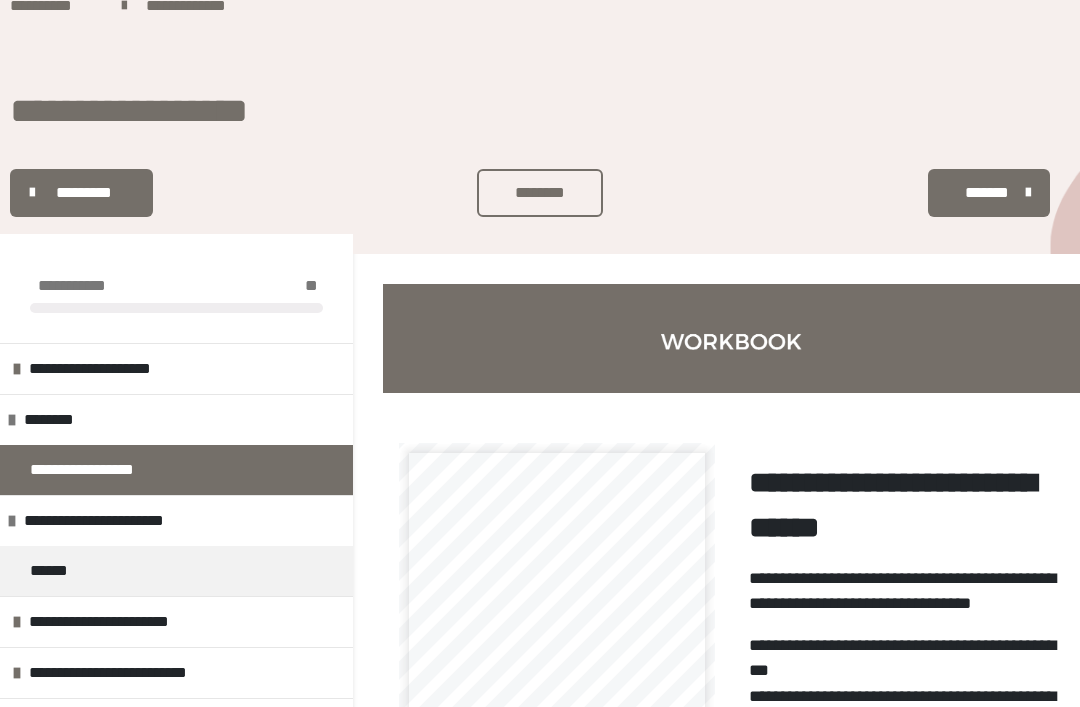 click on "**********" at bounding box center (118, 369) 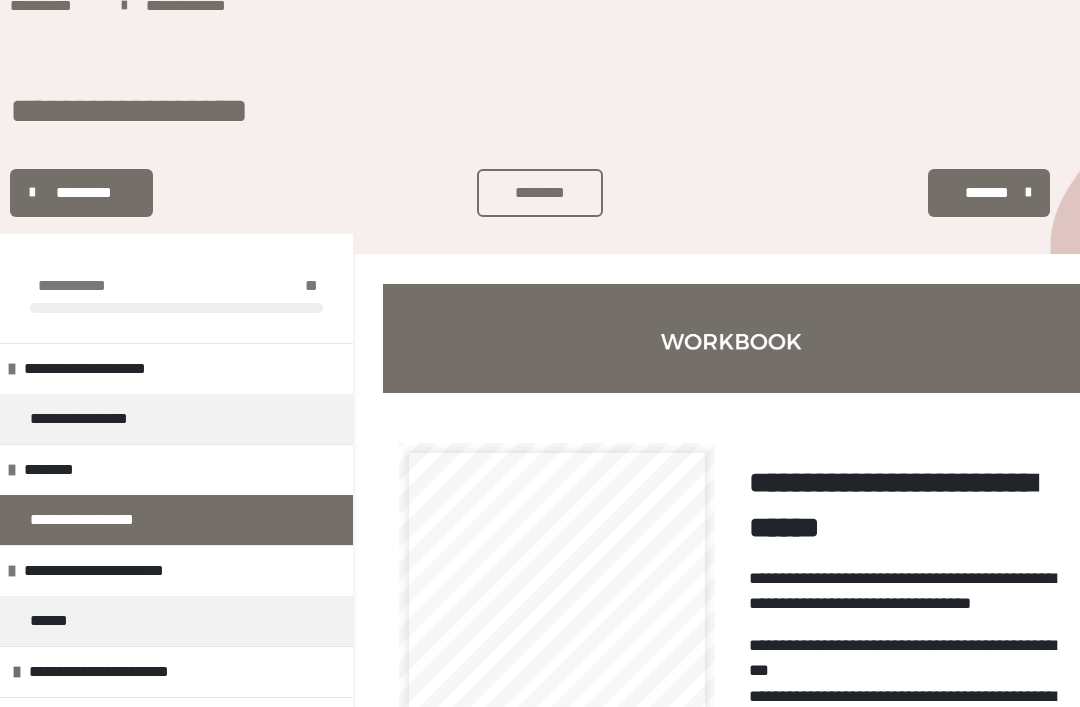 click on "**********" at bounding box center [113, 369] 